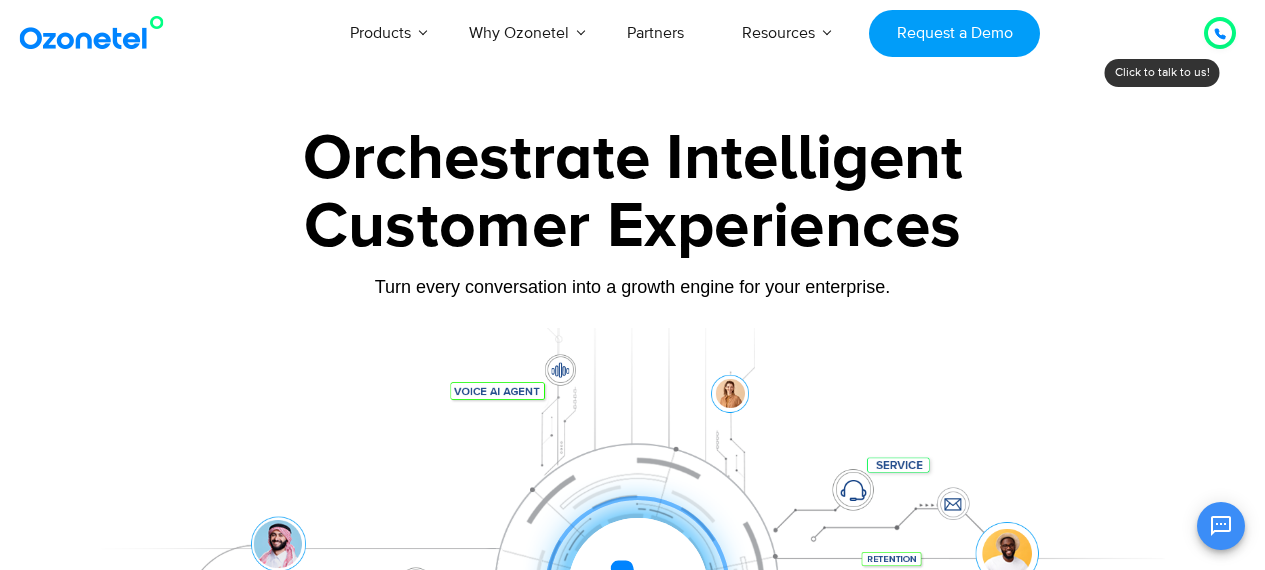 scroll, scrollTop: 0, scrollLeft: 0, axis: both 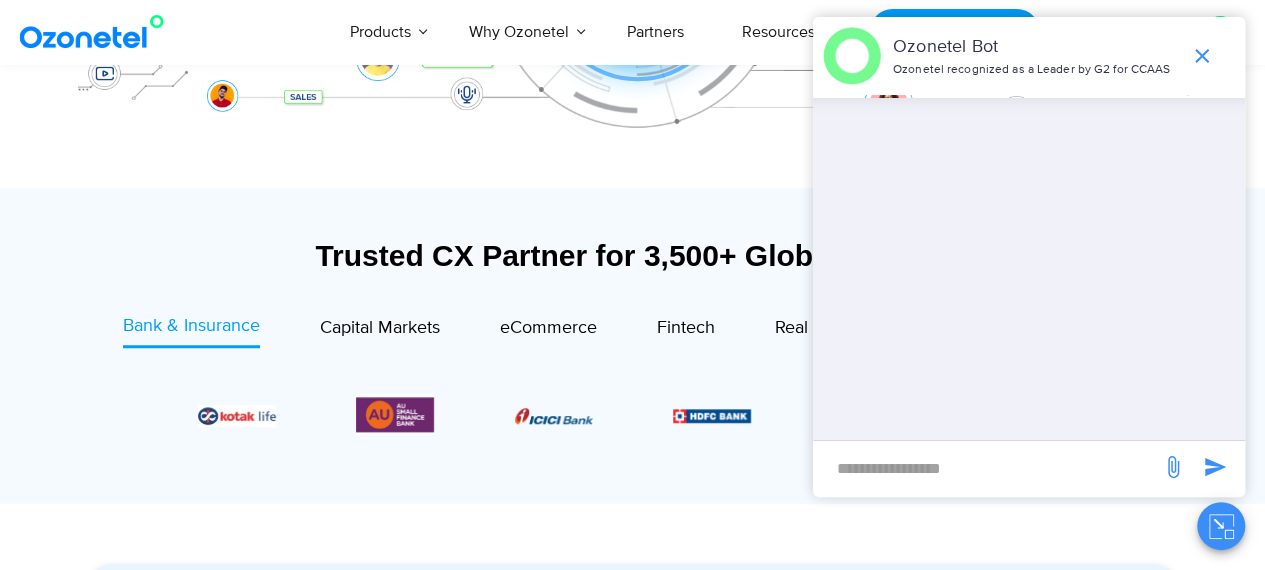 click at bounding box center [987, 468] 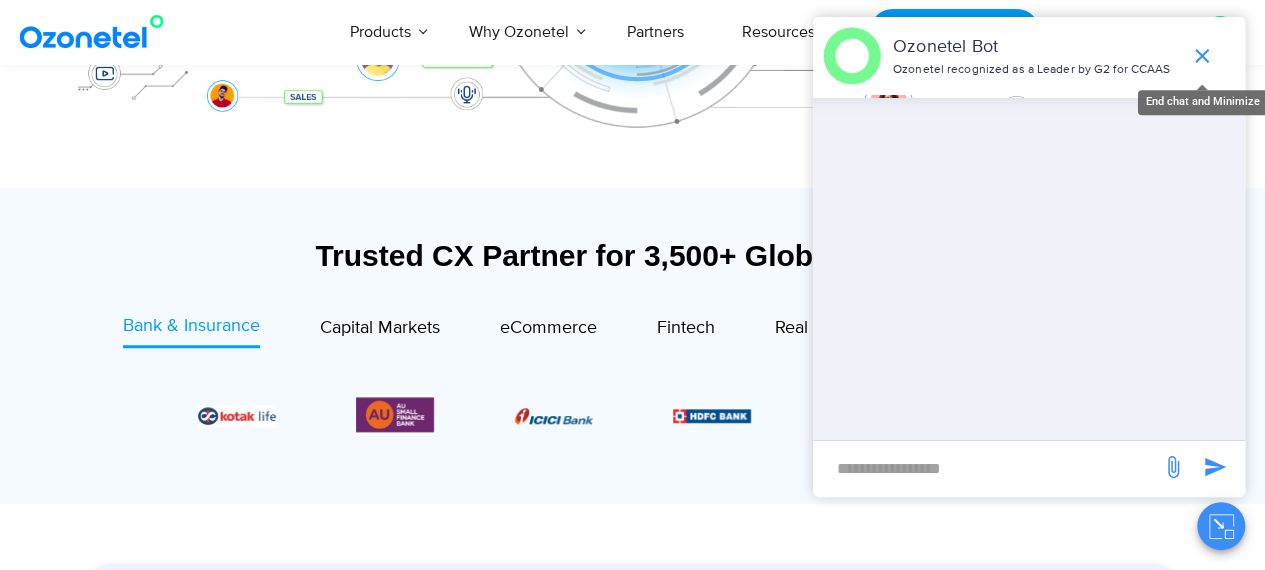 click 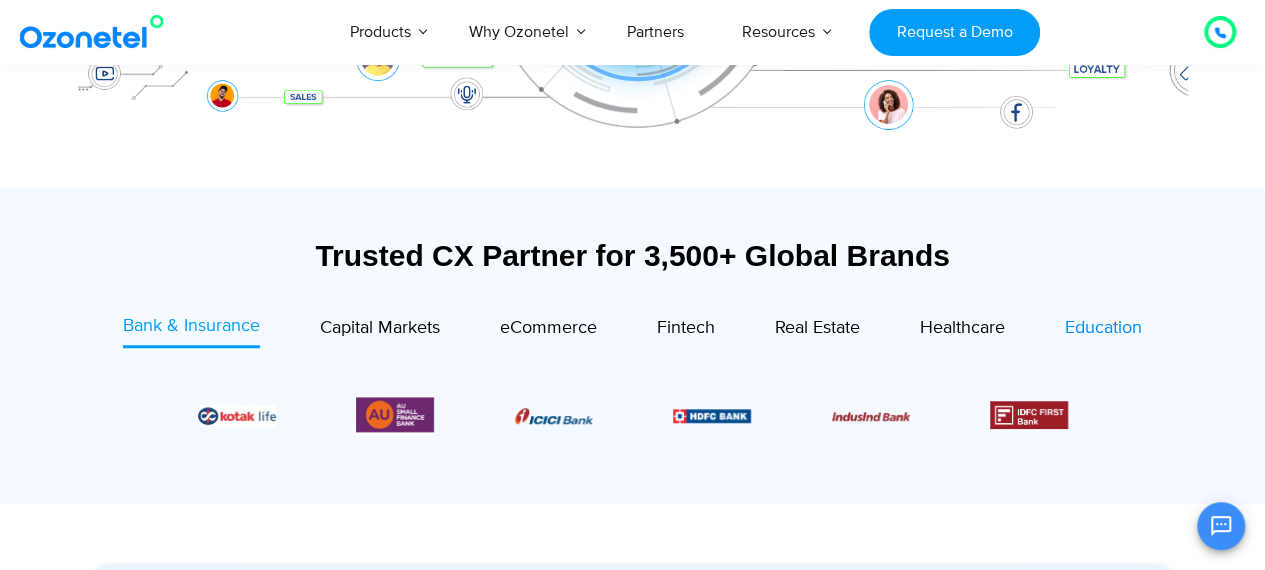 click on "Education" at bounding box center (1103, 328) 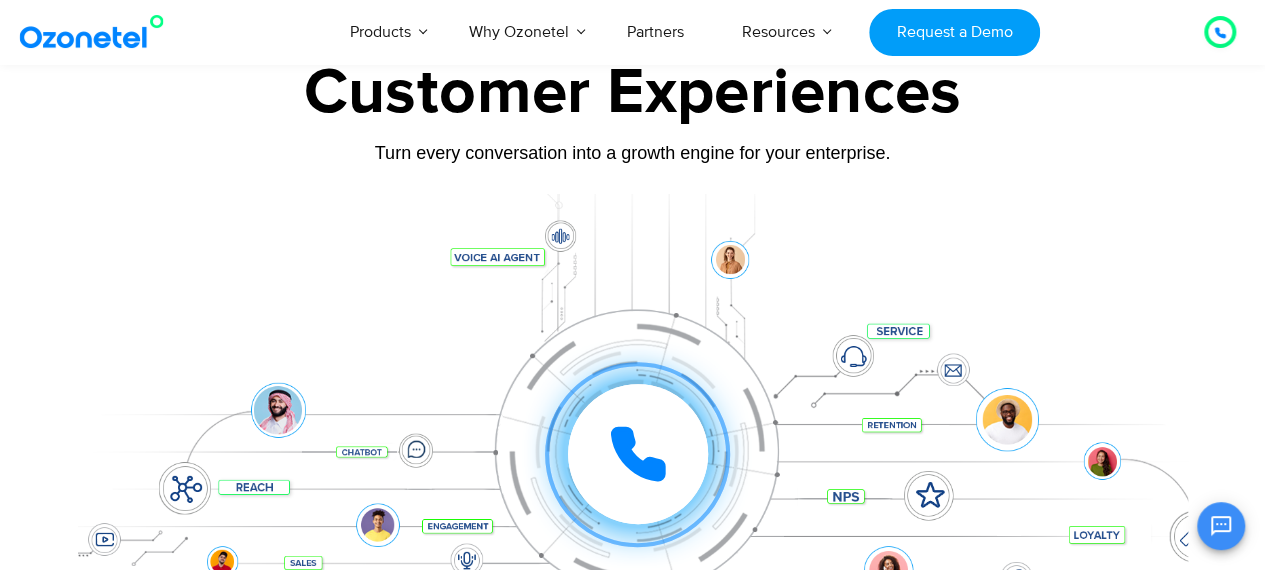 scroll, scrollTop: 300, scrollLeft: 0, axis: vertical 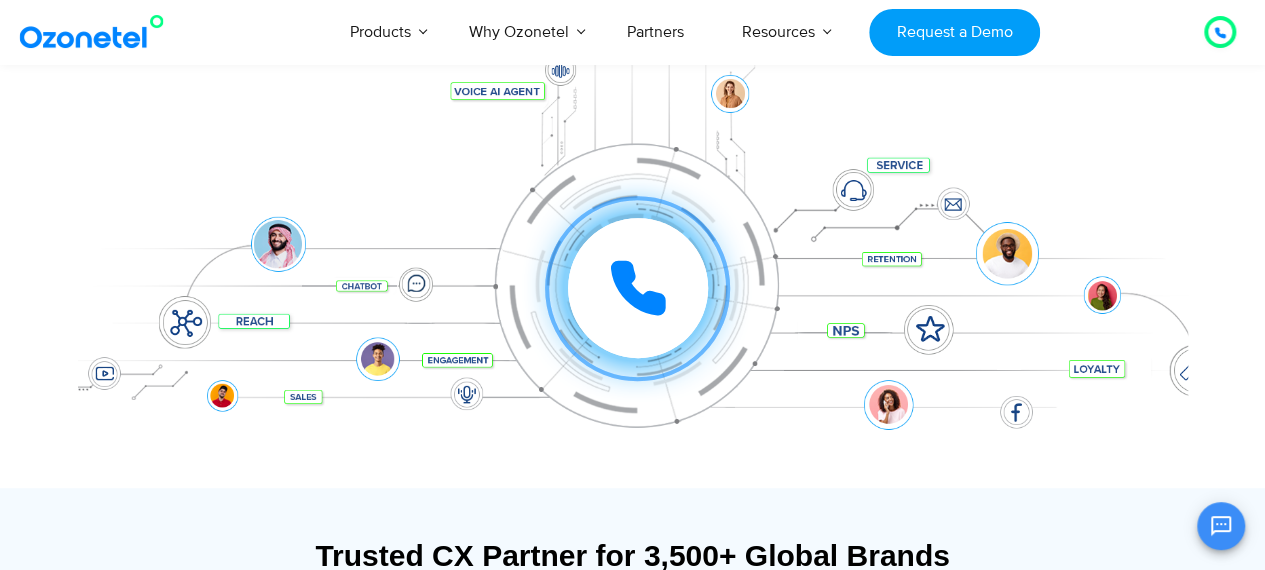 click 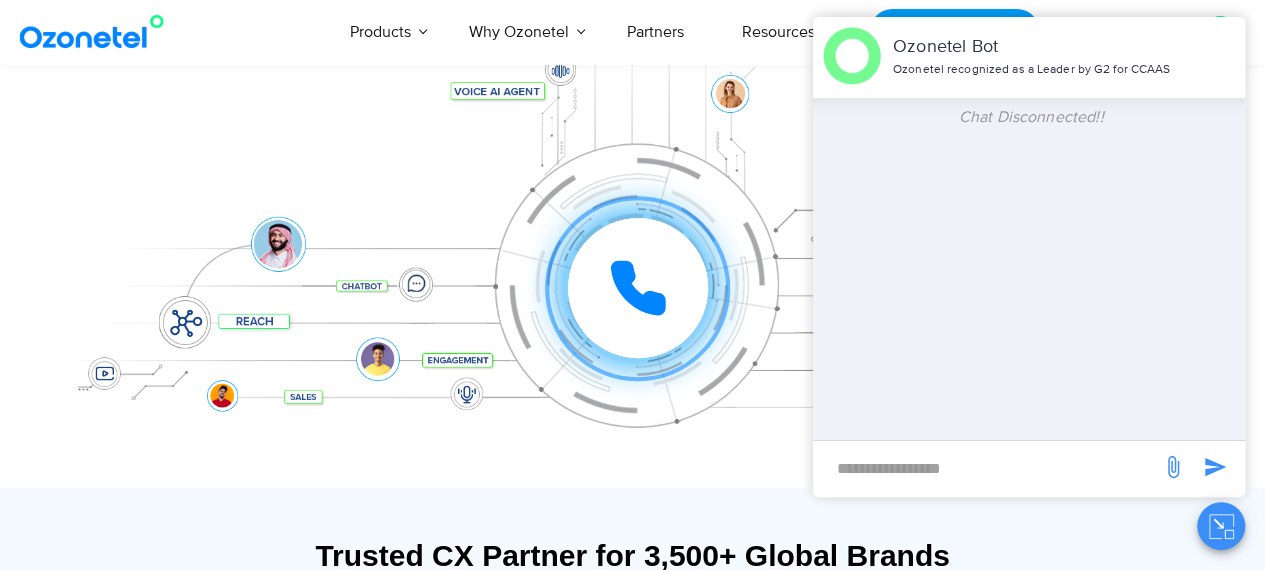 click at bounding box center [987, 468] 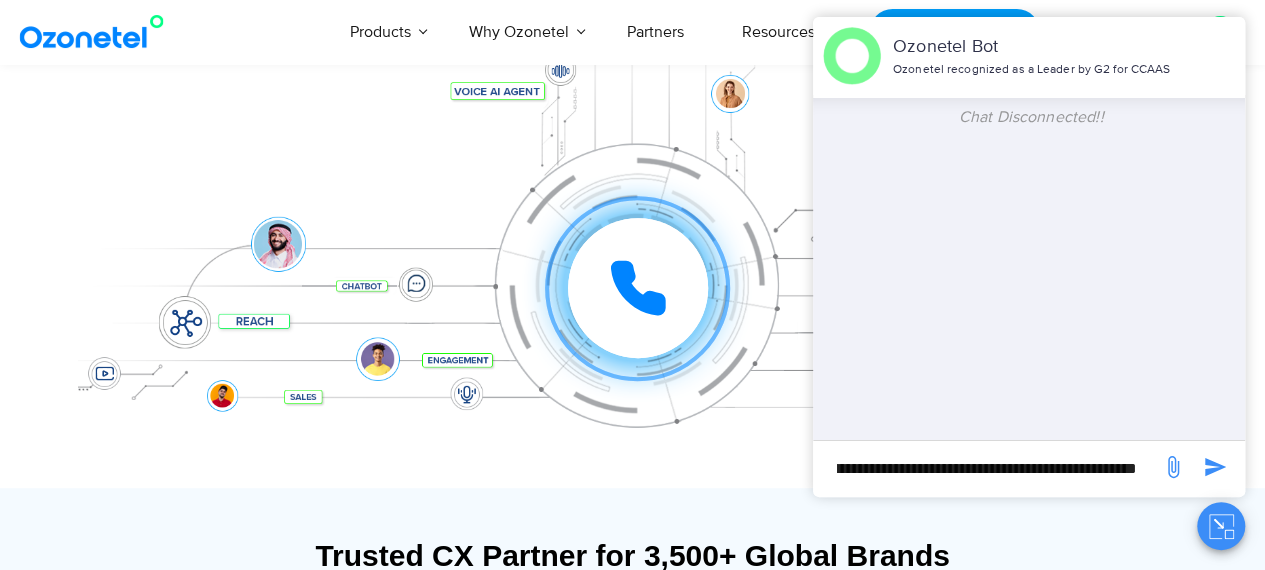 scroll, scrollTop: 0, scrollLeft: 606, axis: horizontal 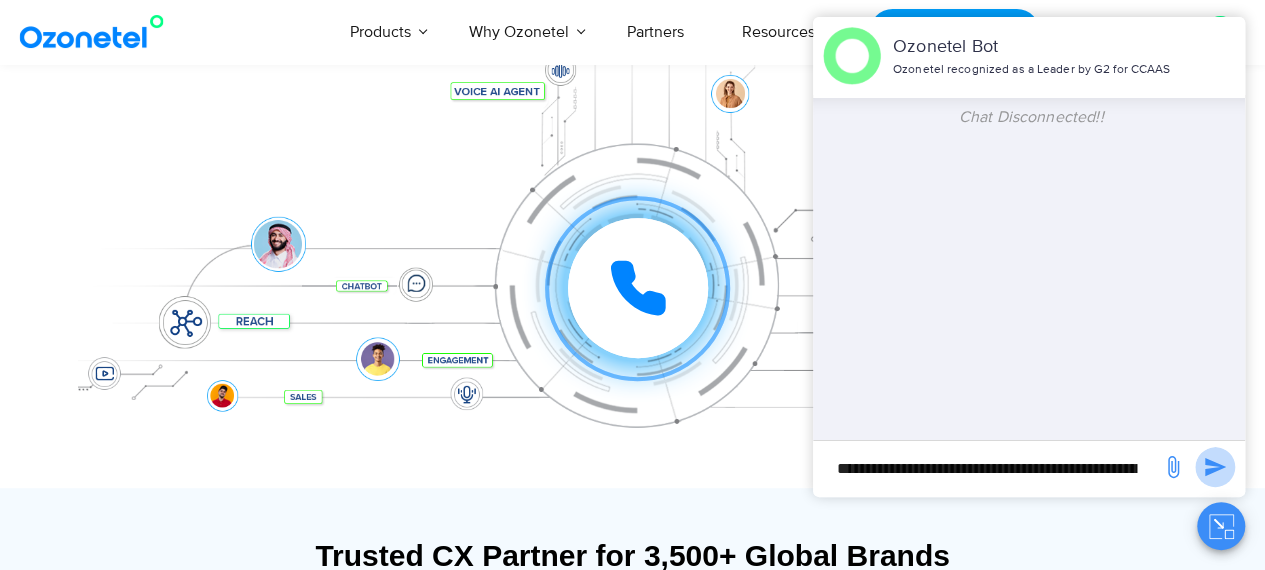 click 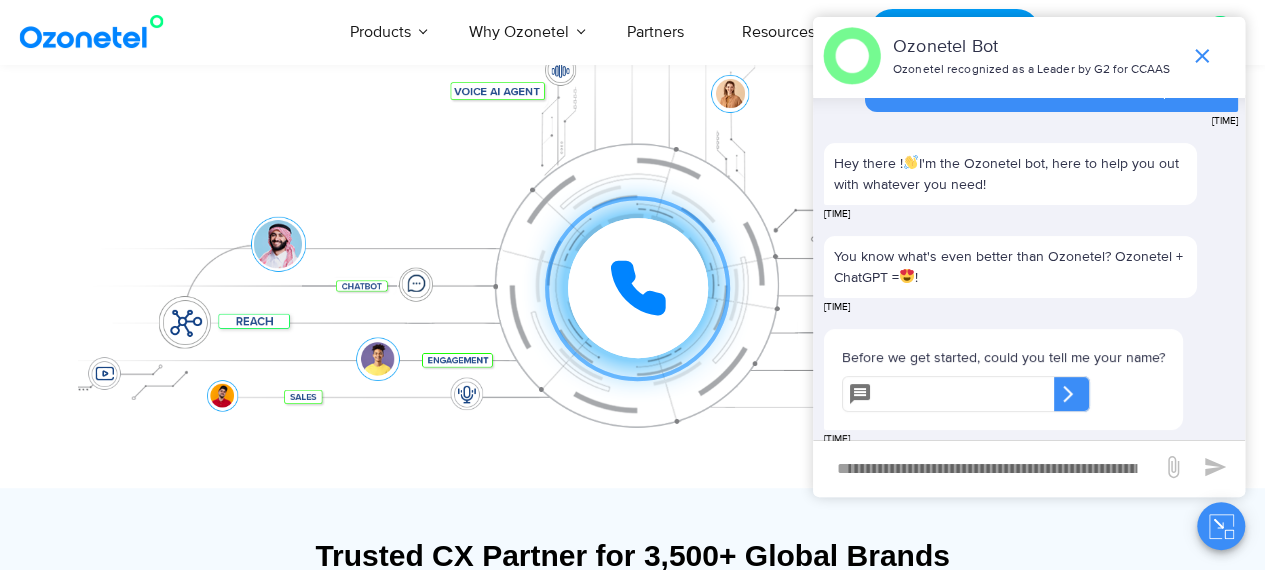scroll, scrollTop: 111, scrollLeft: 0, axis: vertical 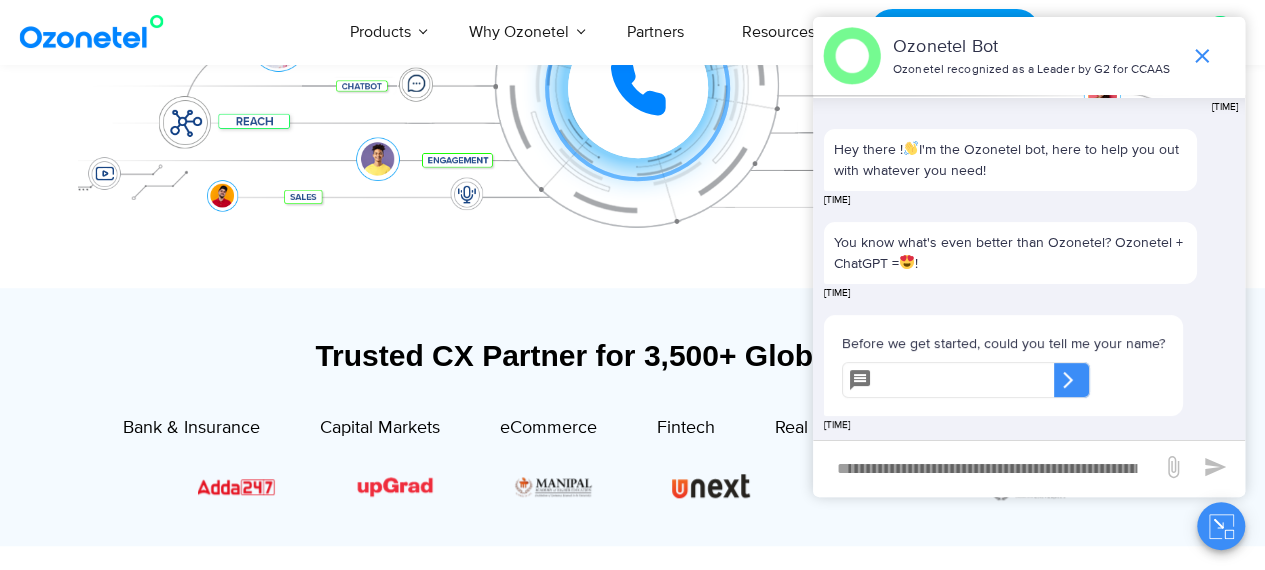 click at bounding box center [967, 380] 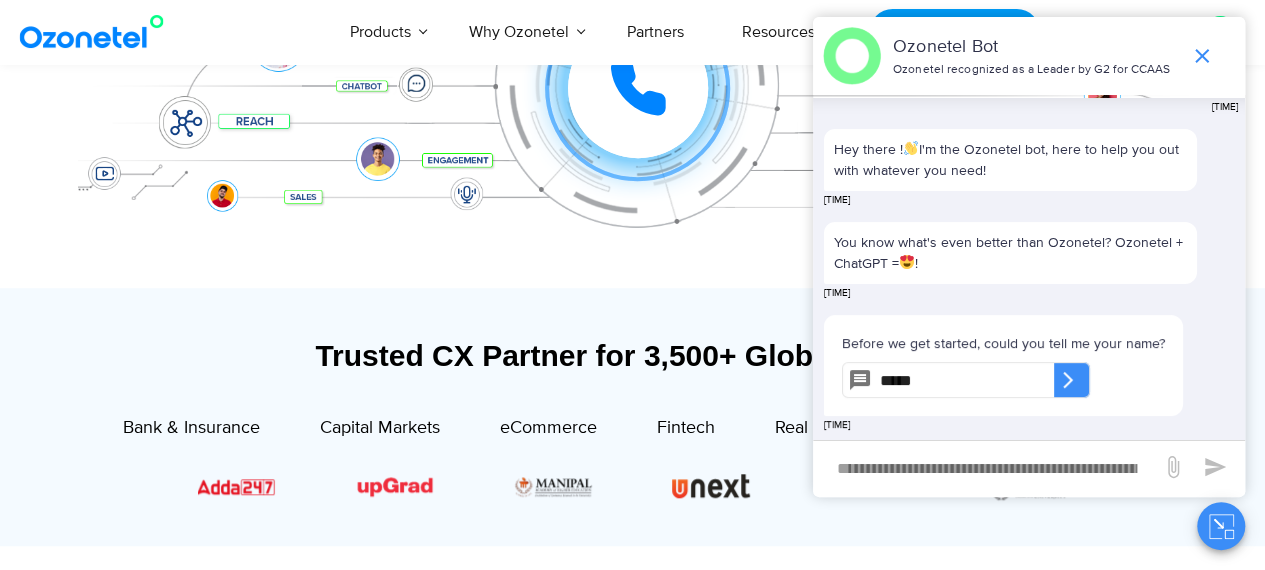 type on "*****" 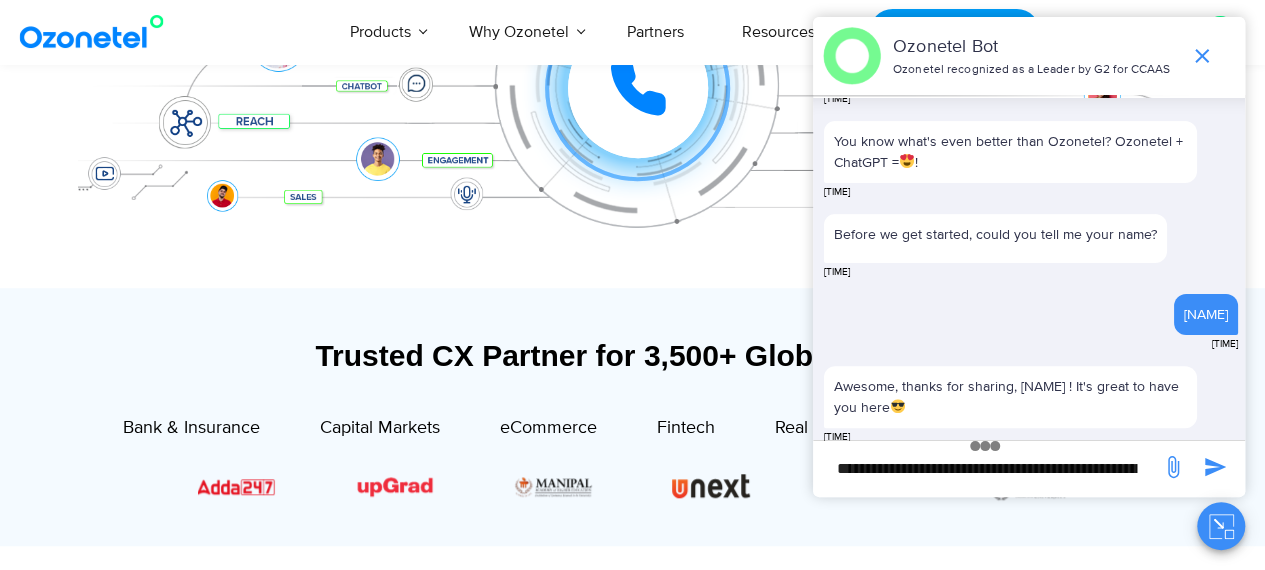 scroll, scrollTop: 217, scrollLeft: 0, axis: vertical 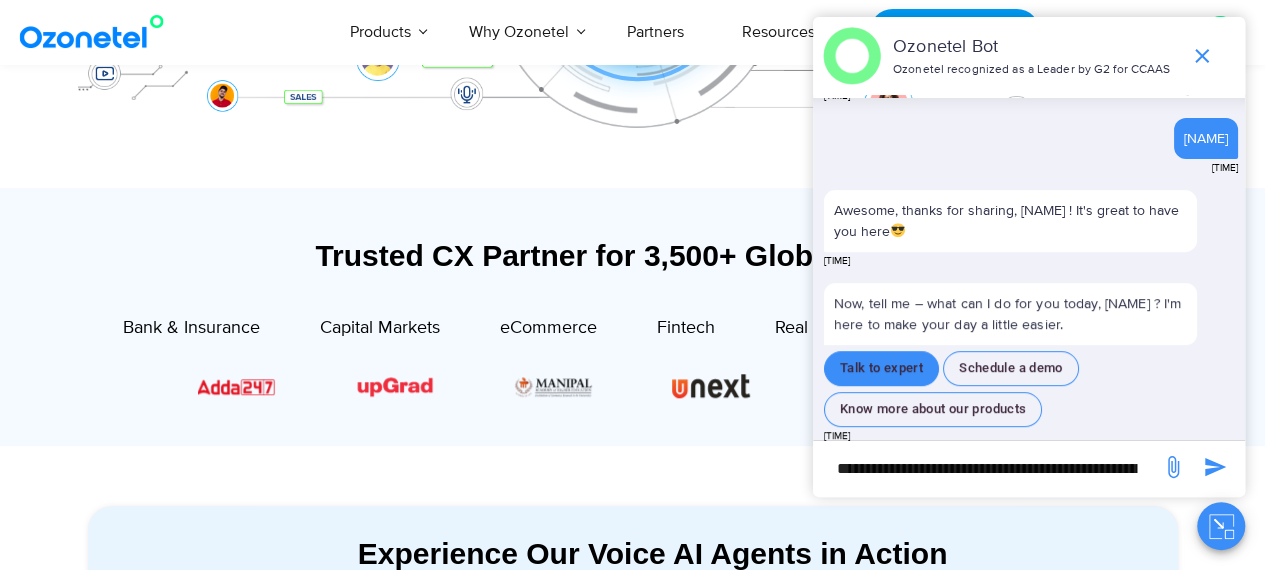click on "Talk to expert" at bounding box center (881, 368) 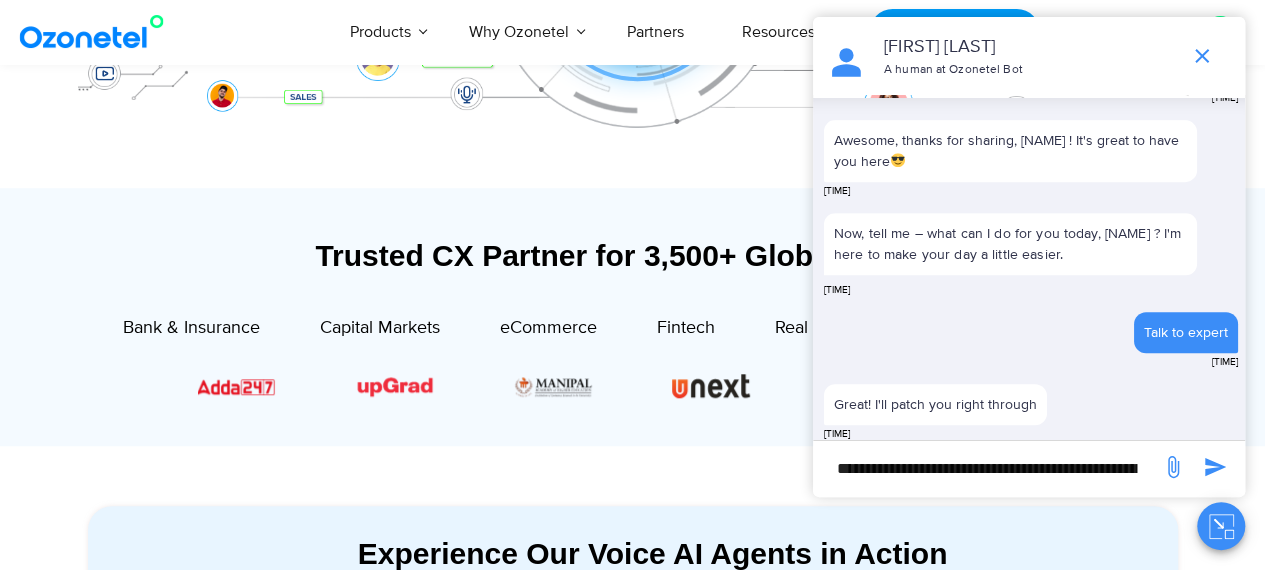 scroll, scrollTop: 470, scrollLeft: 0, axis: vertical 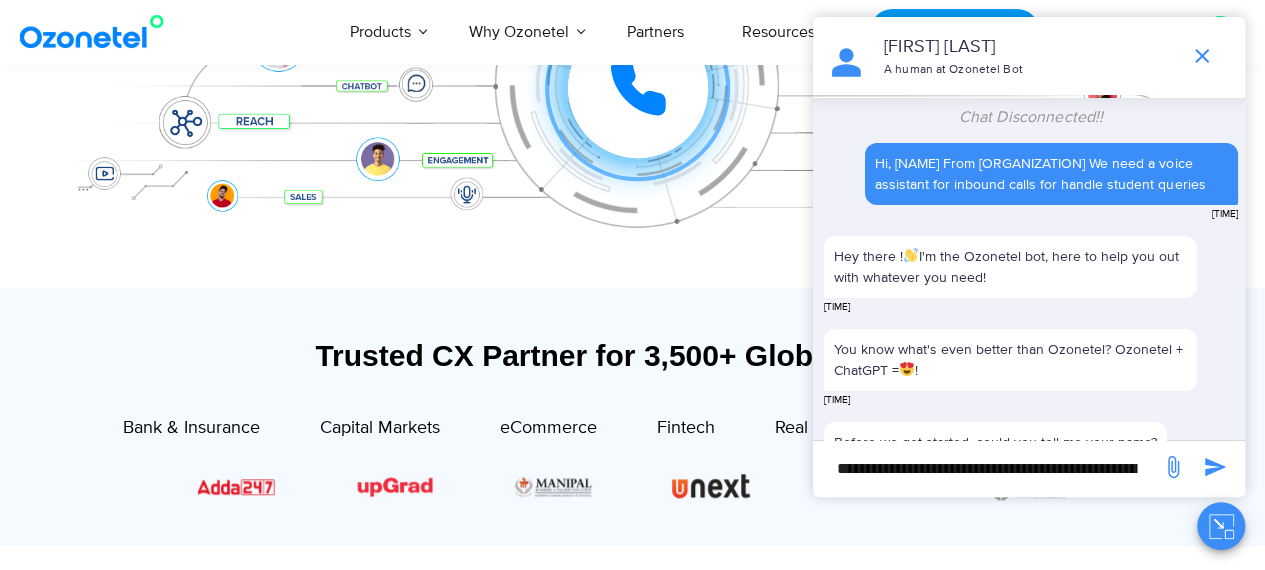 click on "Hi, [NAME] From [ORGANIZATION] We need a voice assistant for inbound calls for handle student queries" at bounding box center [1051, 174] 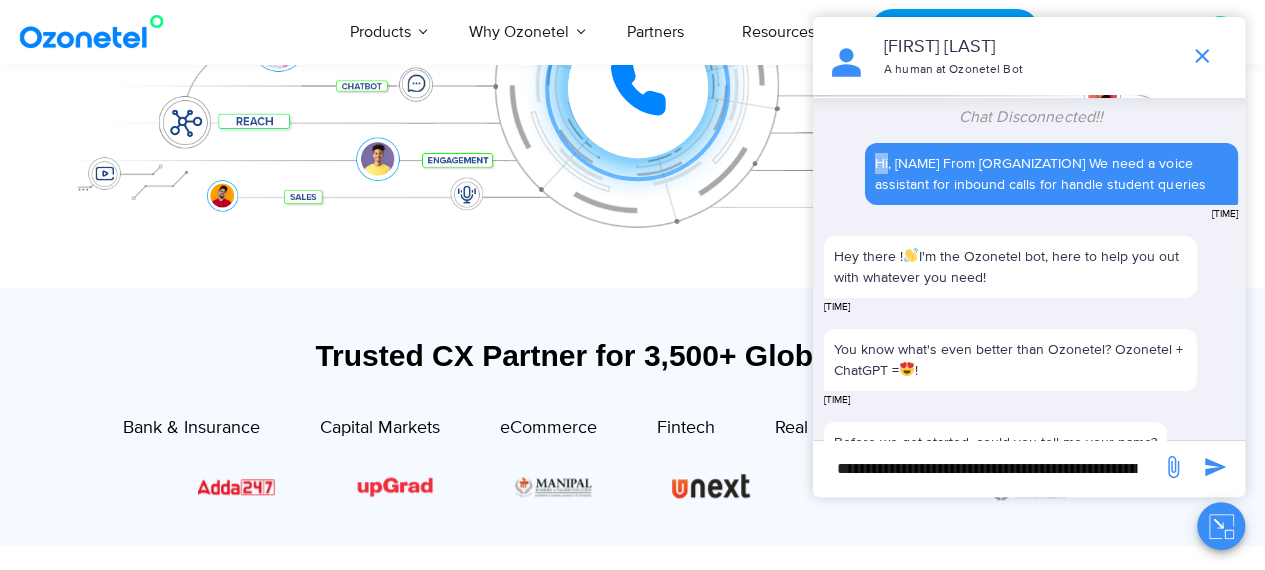 click on "Hi, [NAME] From [ORGANIZATION] We need a voice assistant for inbound calls for handle student queries" at bounding box center [1051, 174] 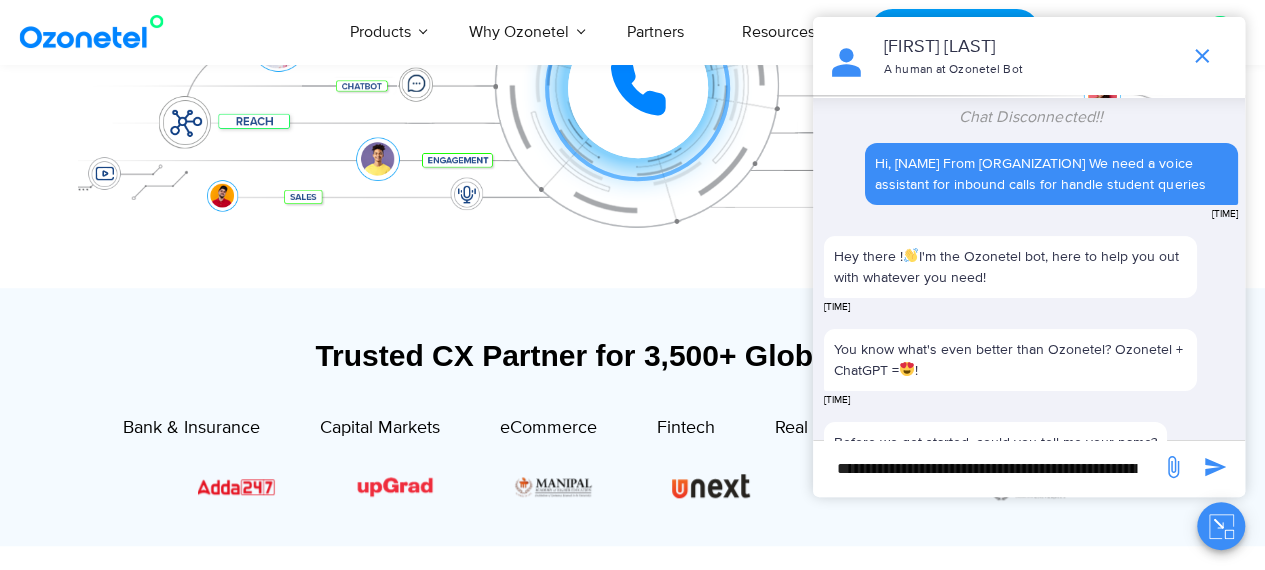 click on "Hi, [NAME] From [ORGANIZATION] We need a voice assistant for inbound calls for handle student queries" at bounding box center (1051, 174) 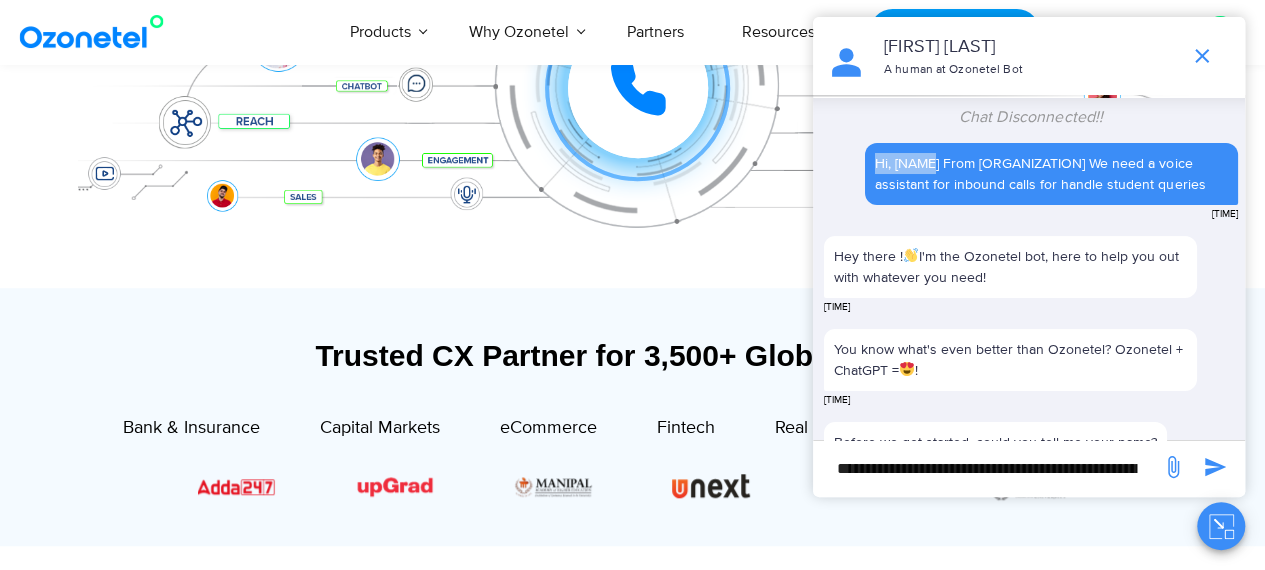 drag, startPoint x: 875, startPoint y: 151, endPoint x: 928, endPoint y: 169, distance: 55.97321 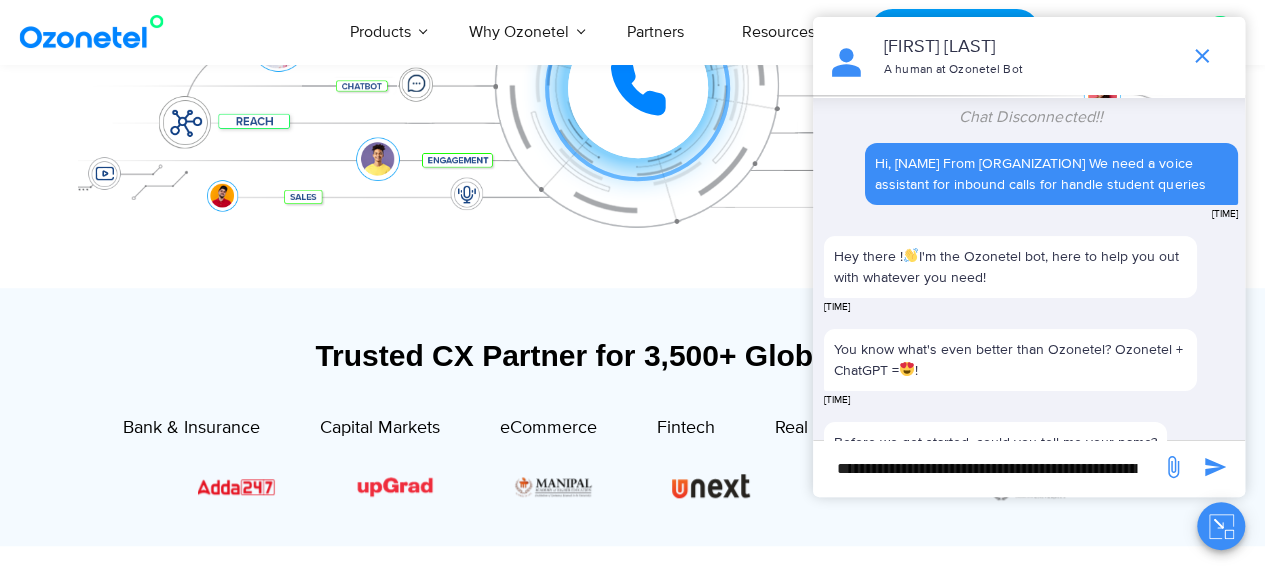 click on "Hi, [NAME] From [ORGANIZATION] We need a voice assistant for inbound calls for handle student queries" at bounding box center [1051, 174] 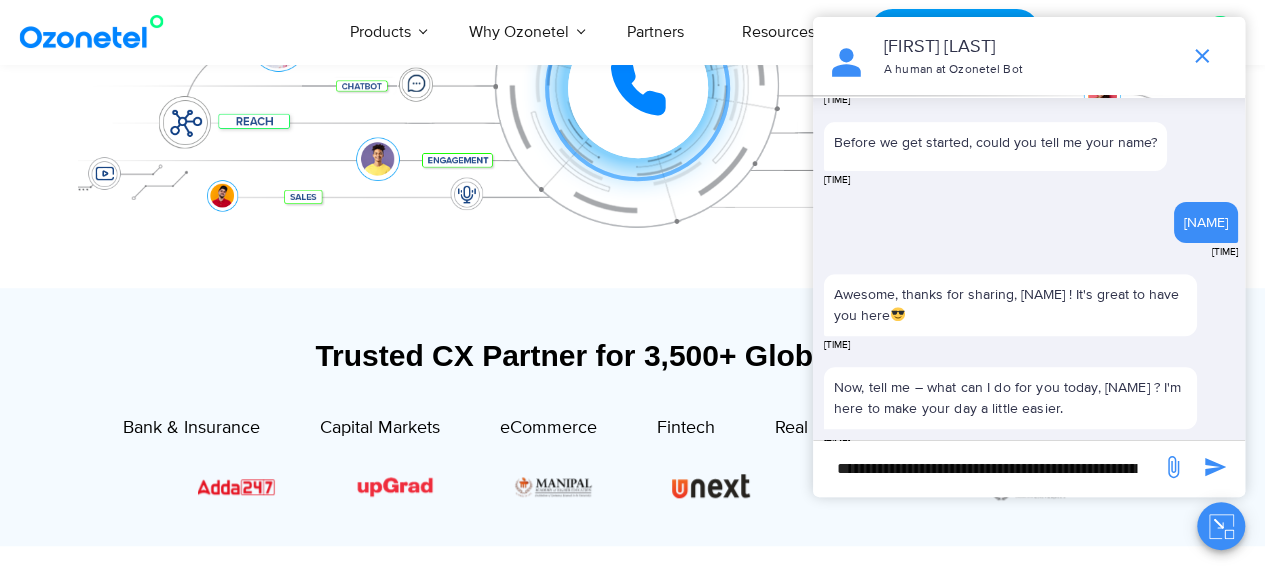 scroll, scrollTop: 470, scrollLeft: 0, axis: vertical 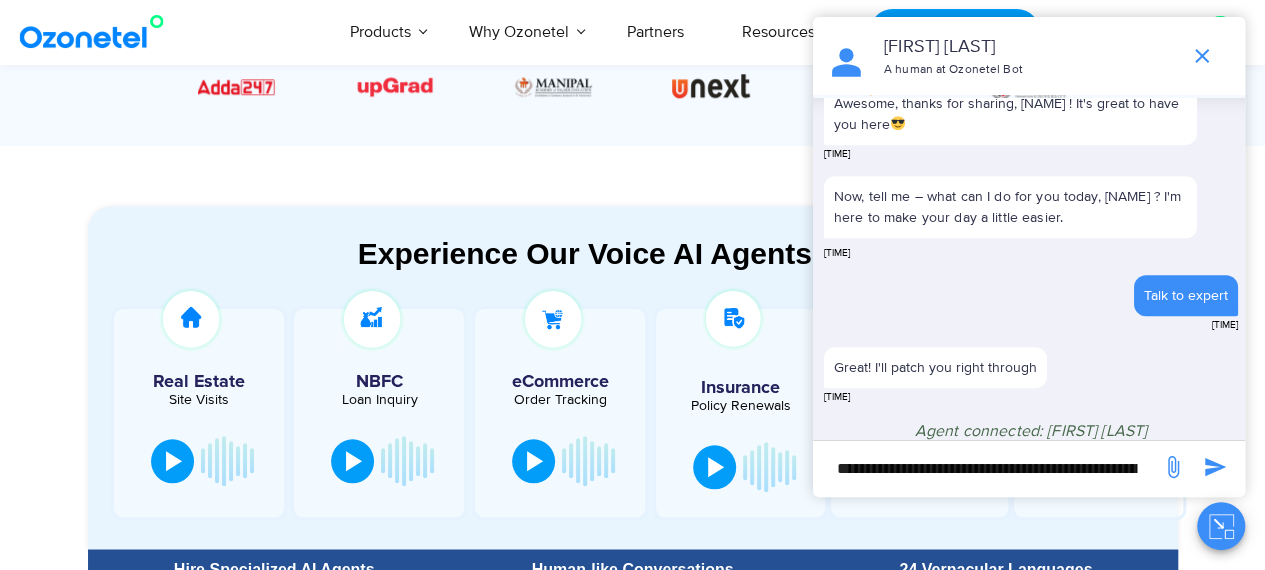 click on "**********" at bounding box center (987, 468) 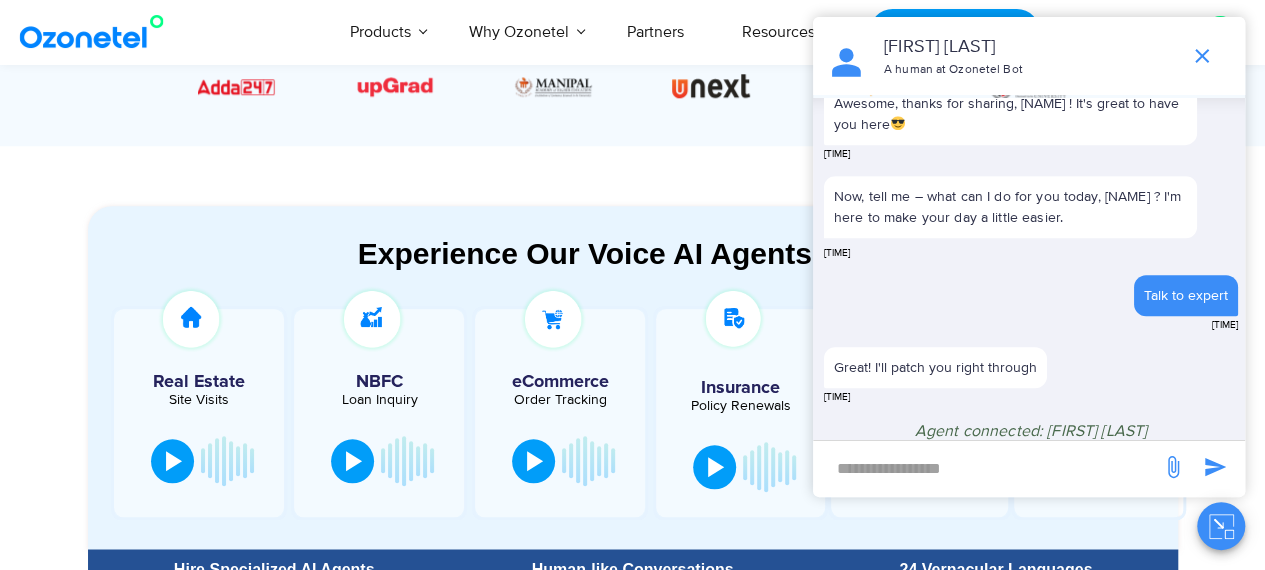 type on "**********" 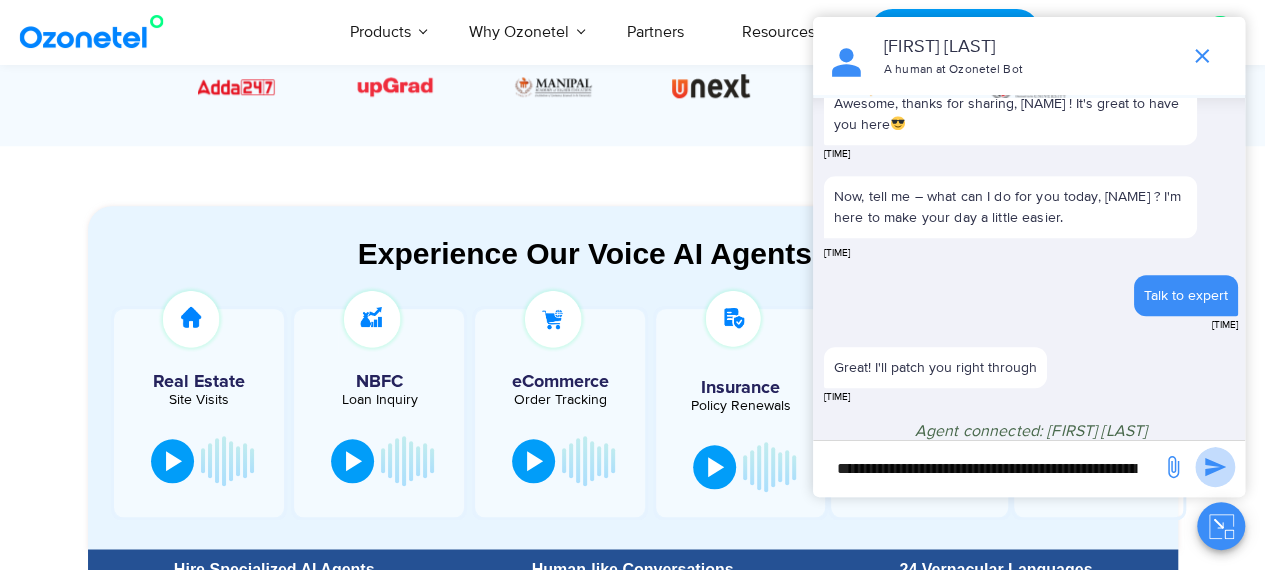 drag, startPoint x: 1218, startPoint y: 465, endPoint x: 1176, endPoint y: 391, distance: 85.08819 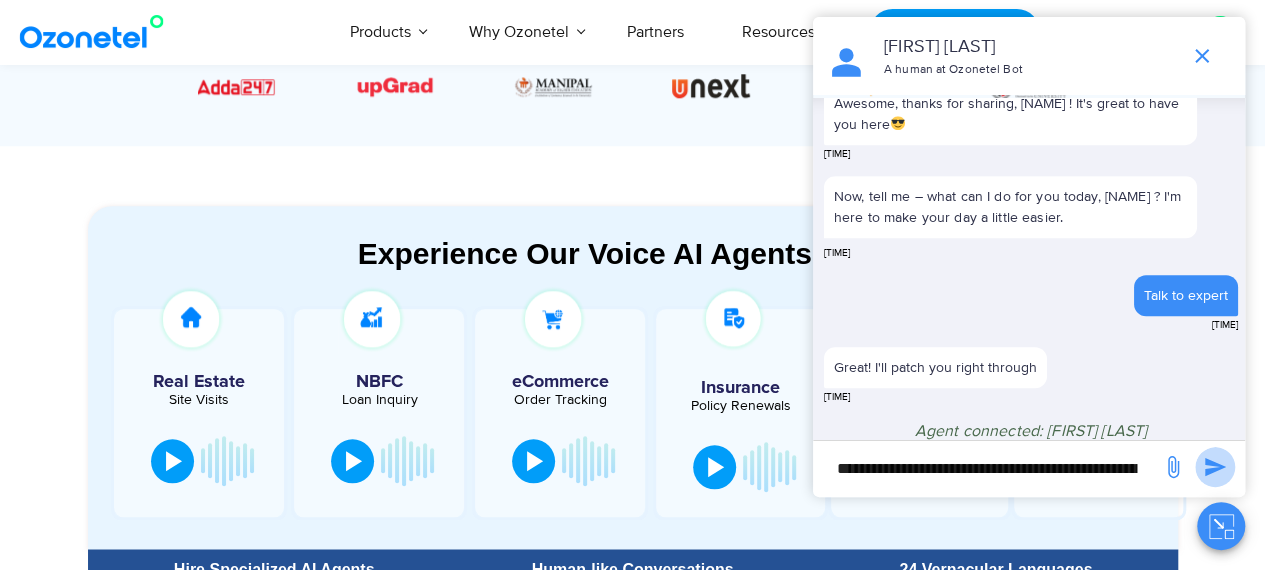 click 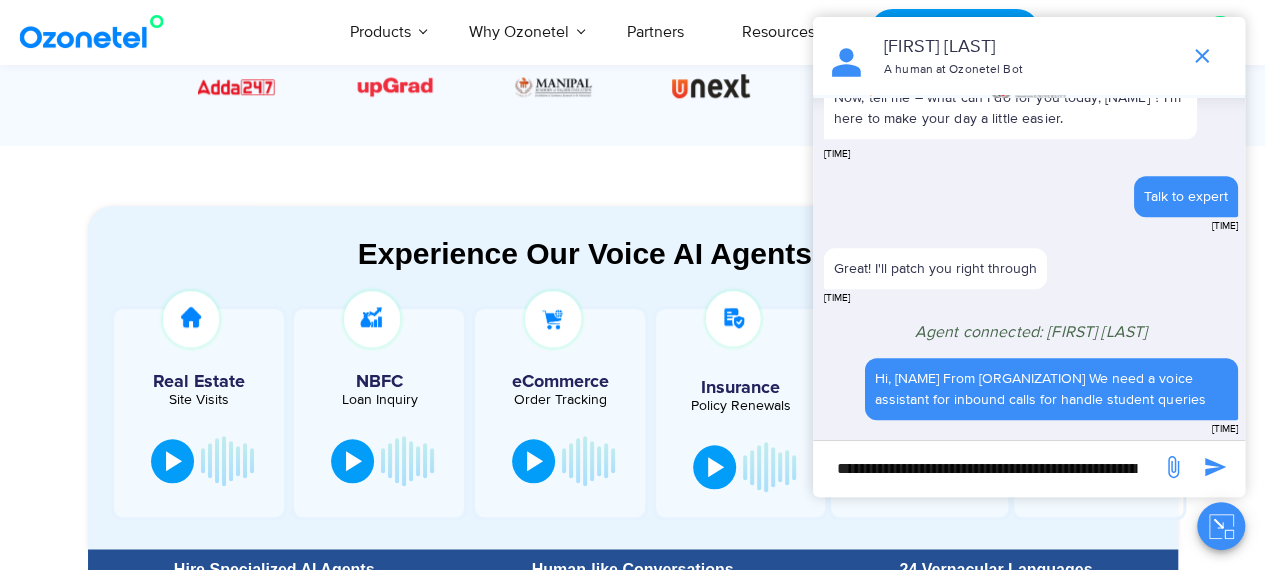 scroll, scrollTop: 578, scrollLeft: 0, axis: vertical 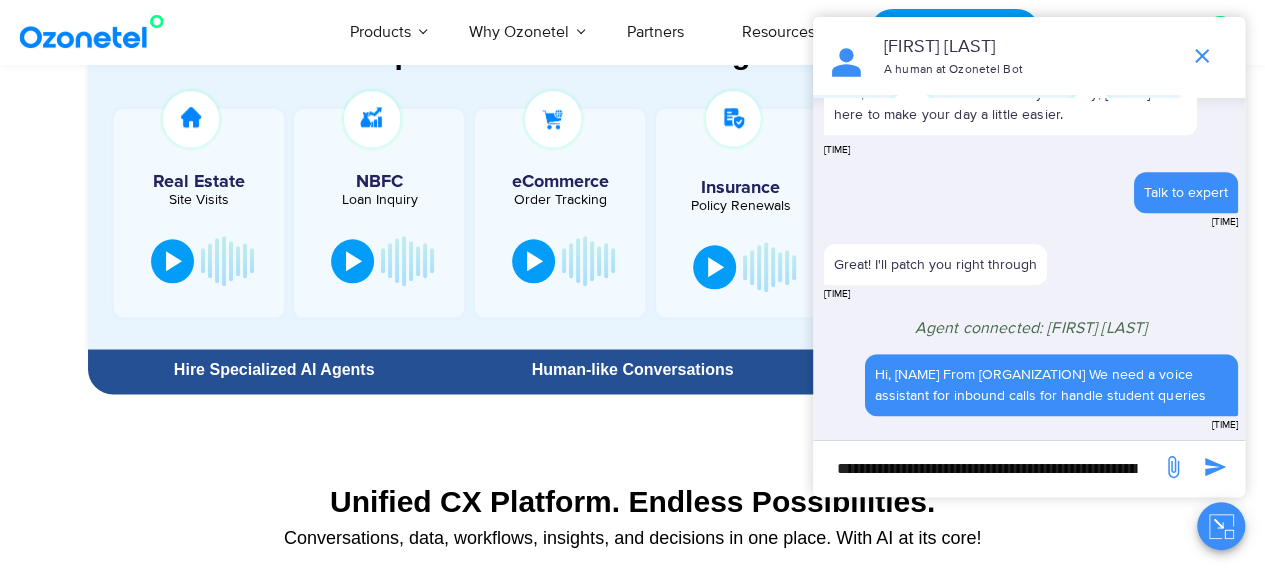 click on "**********" at bounding box center (987, 468) 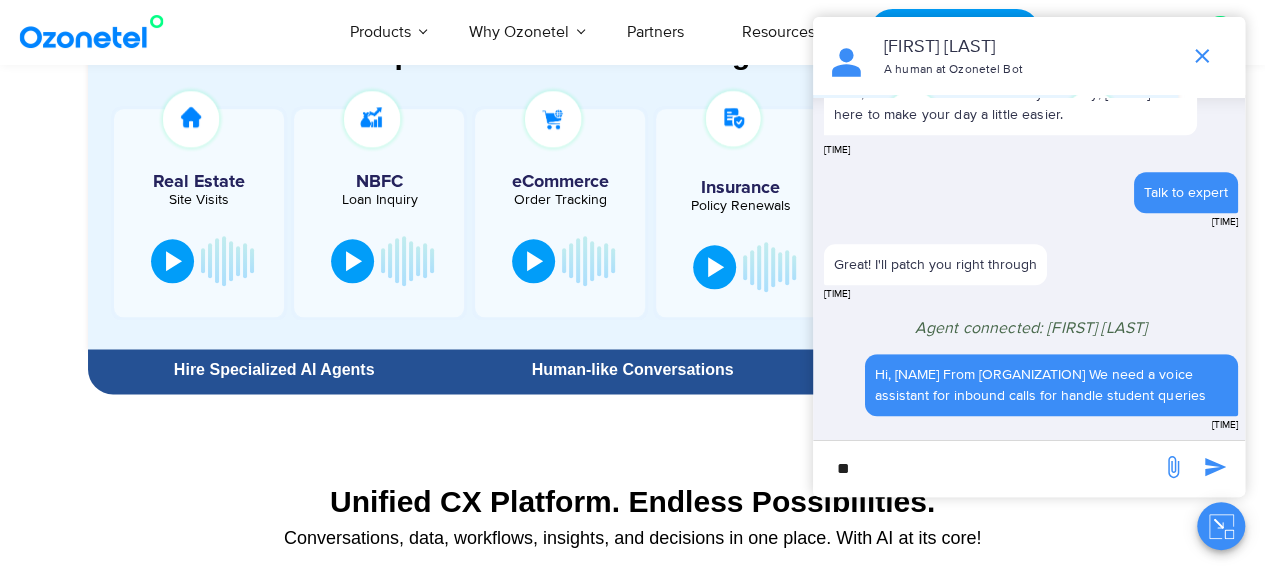 type on "*" 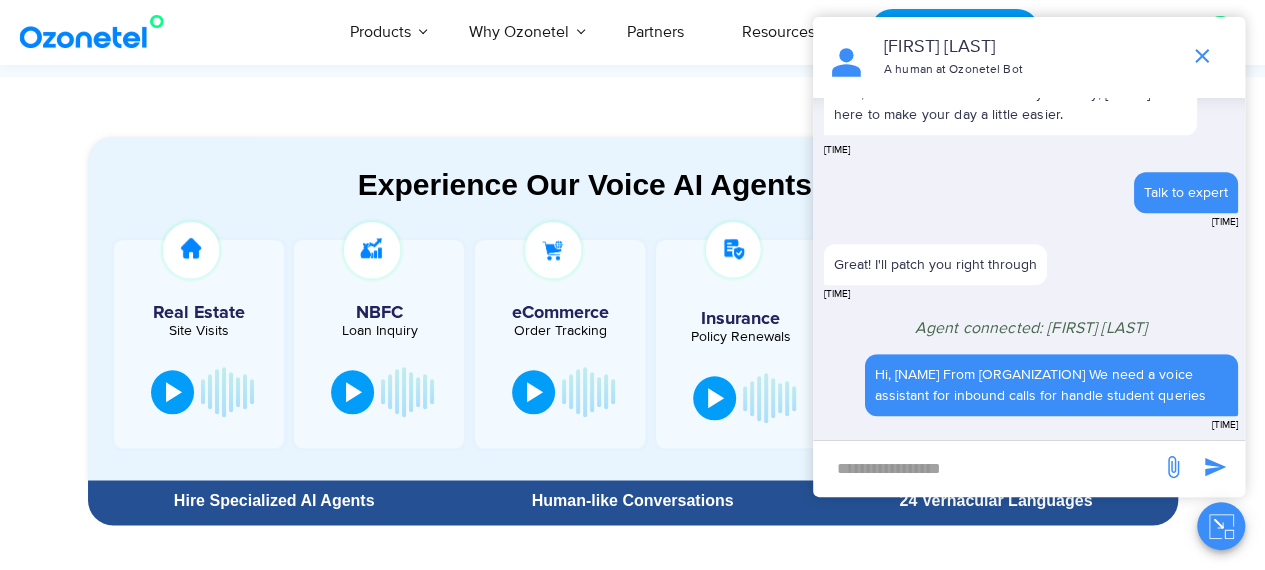 scroll, scrollTop: 1000, scrollLeft: 0, axis: vertical 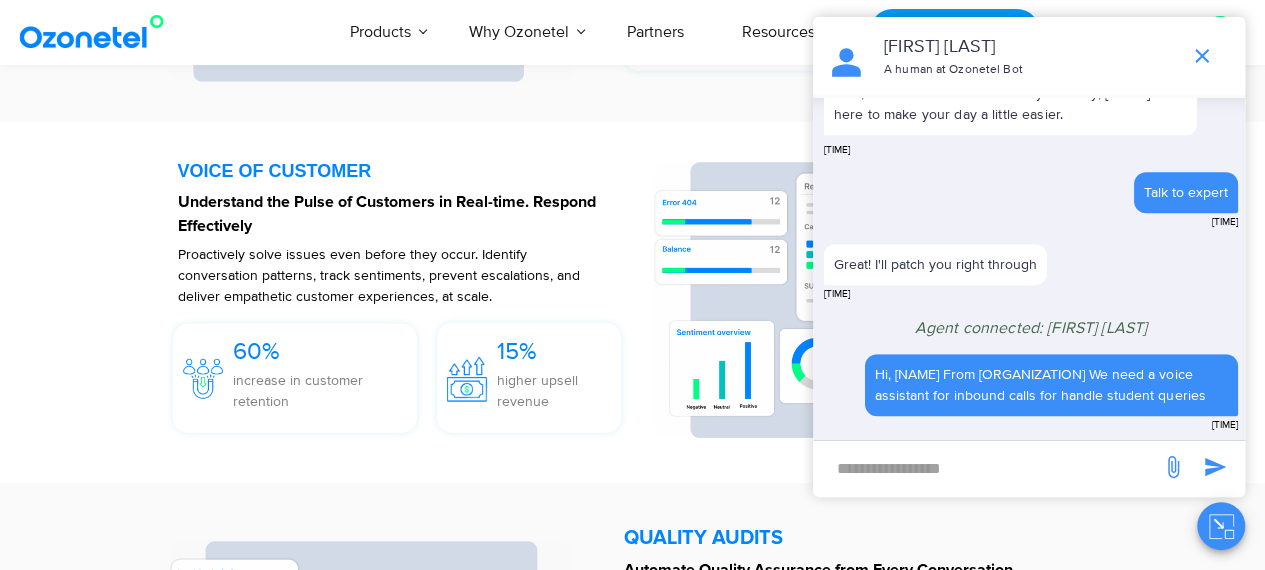 click at bounding box center (987, 468) 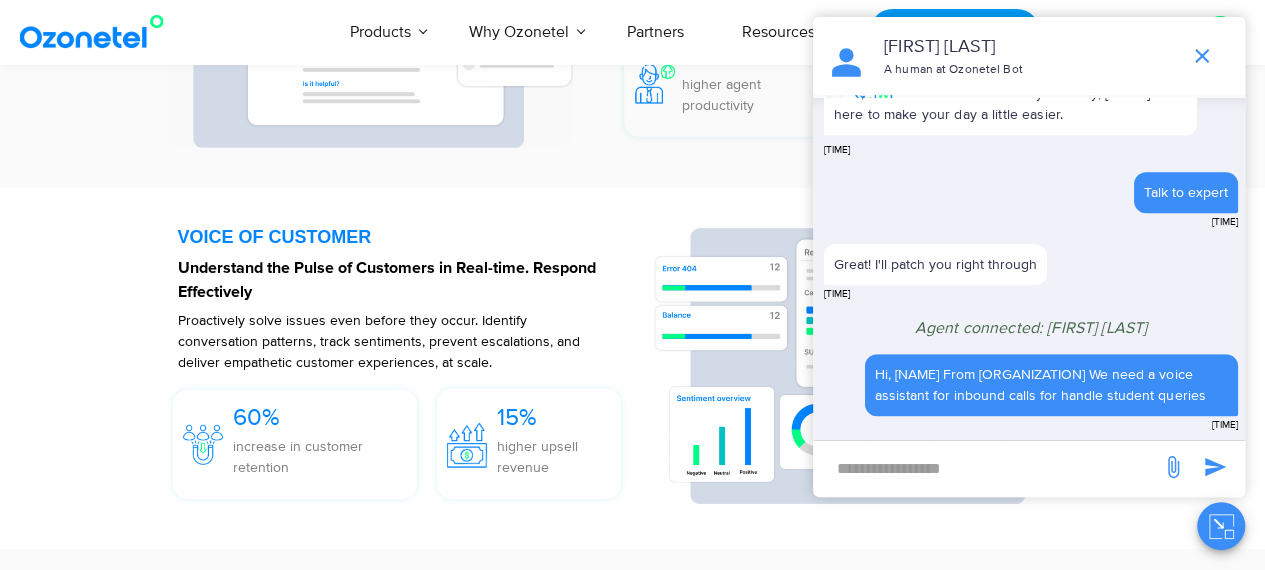 scroll, scrollTop: 2800, scrollLeft: 0, axis: vertical 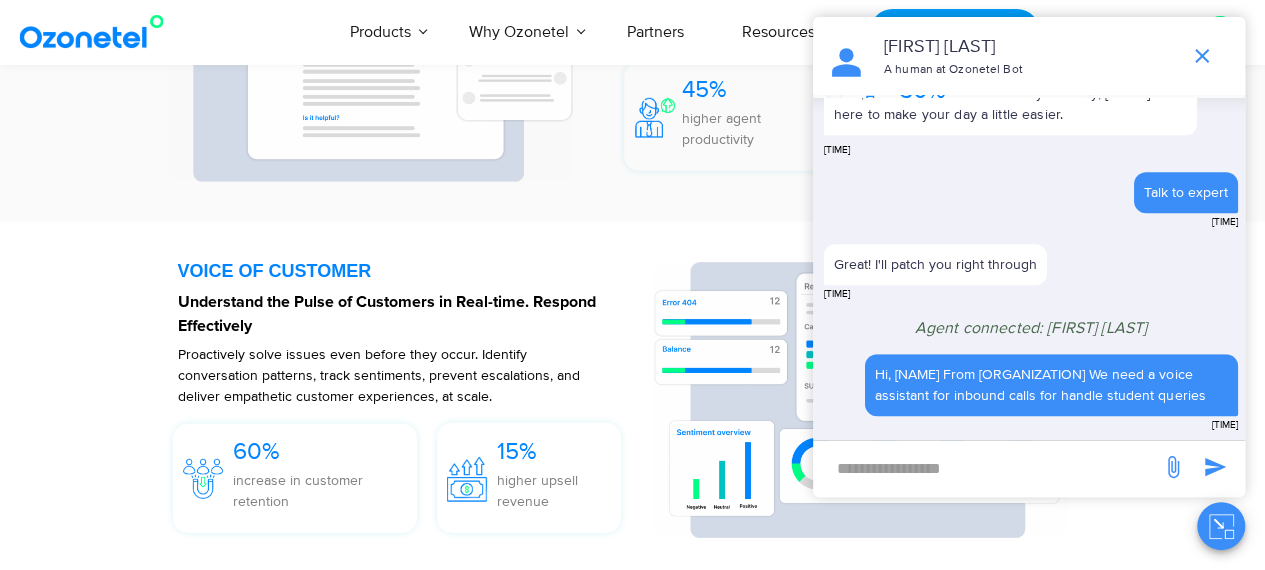 click on "Agent connected: [FIRST] [LAST]" at bounding box center (1031, 328) 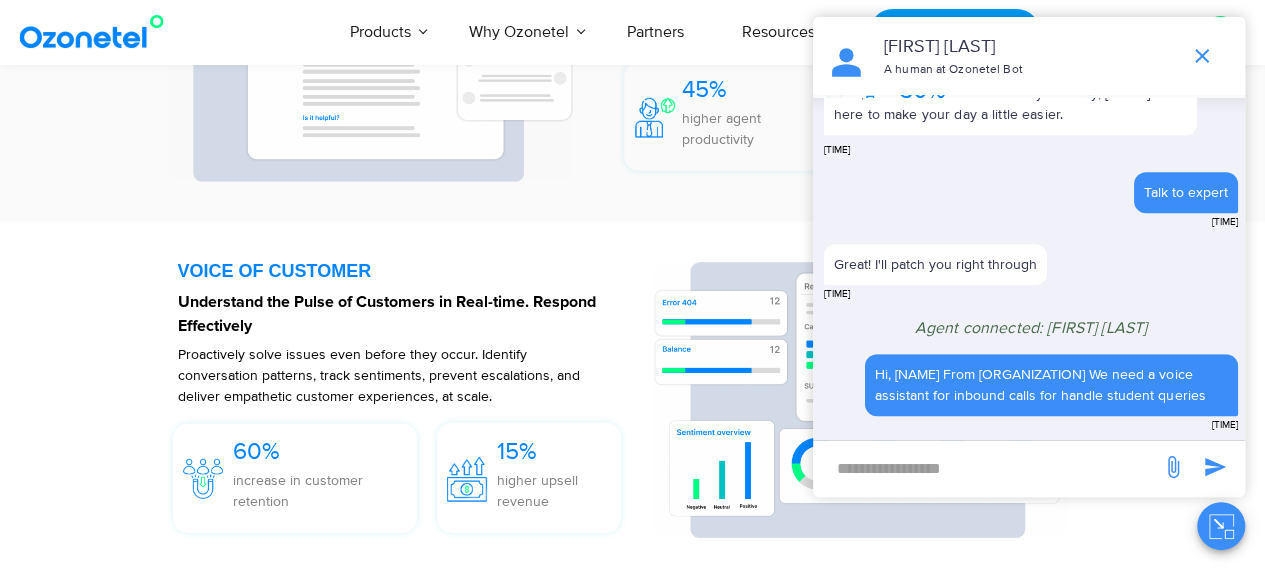 scroll, scrollTop: 2900, scrollLeft: 0, axis: vertical 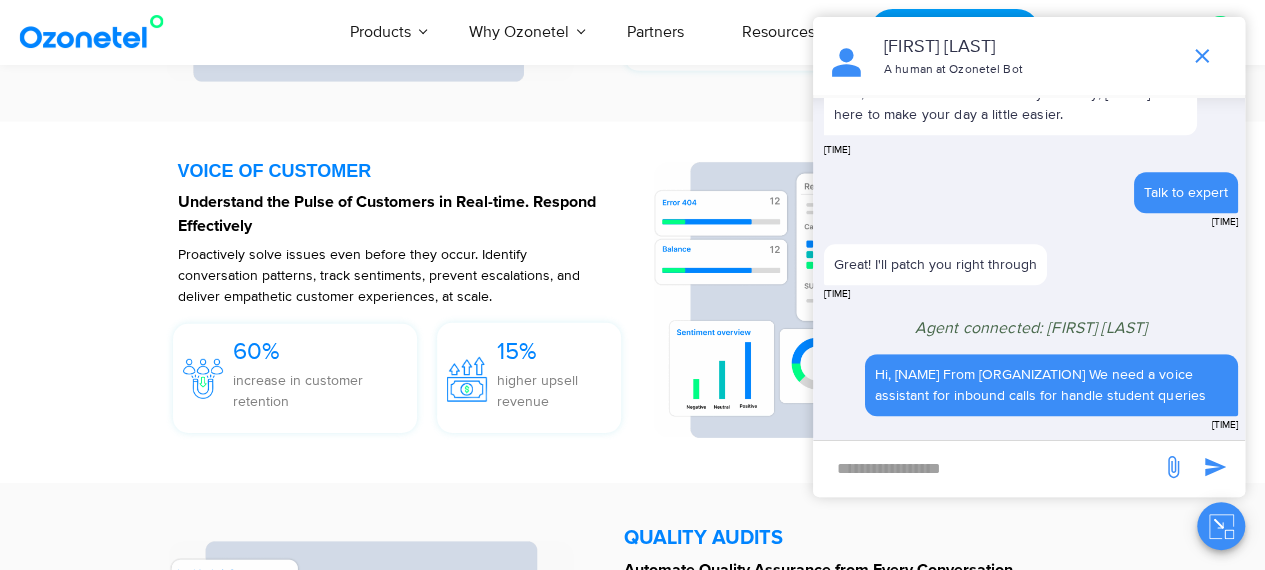 click at bounding box center (987, 468) 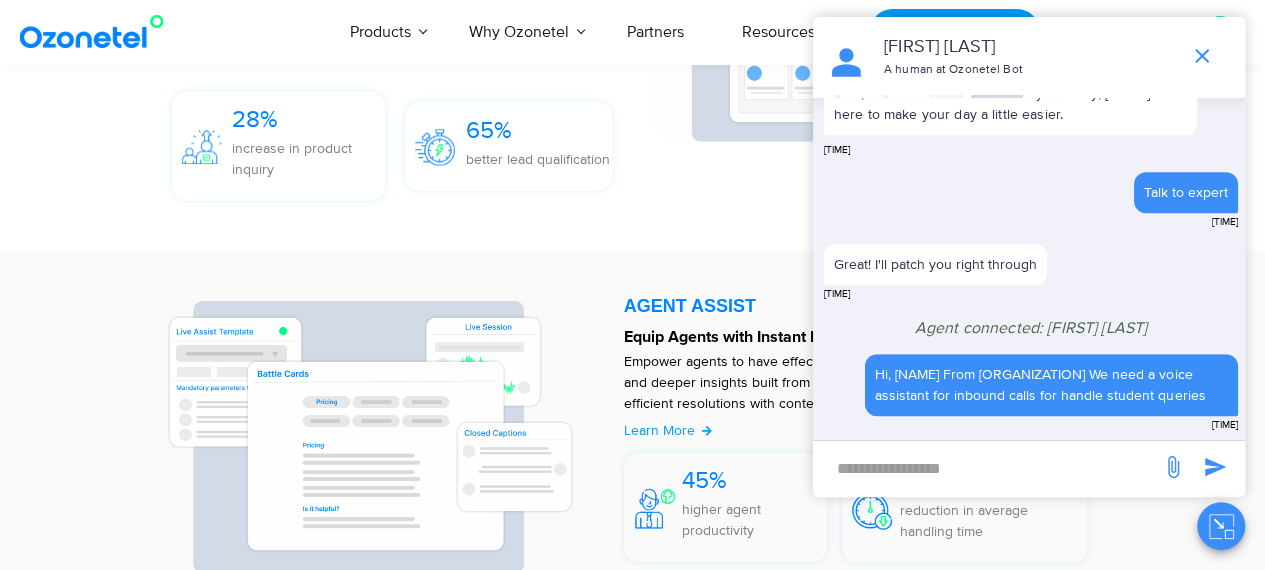 scroll, scrollTop: 2400, scrollLeft: 0, axis: vertical 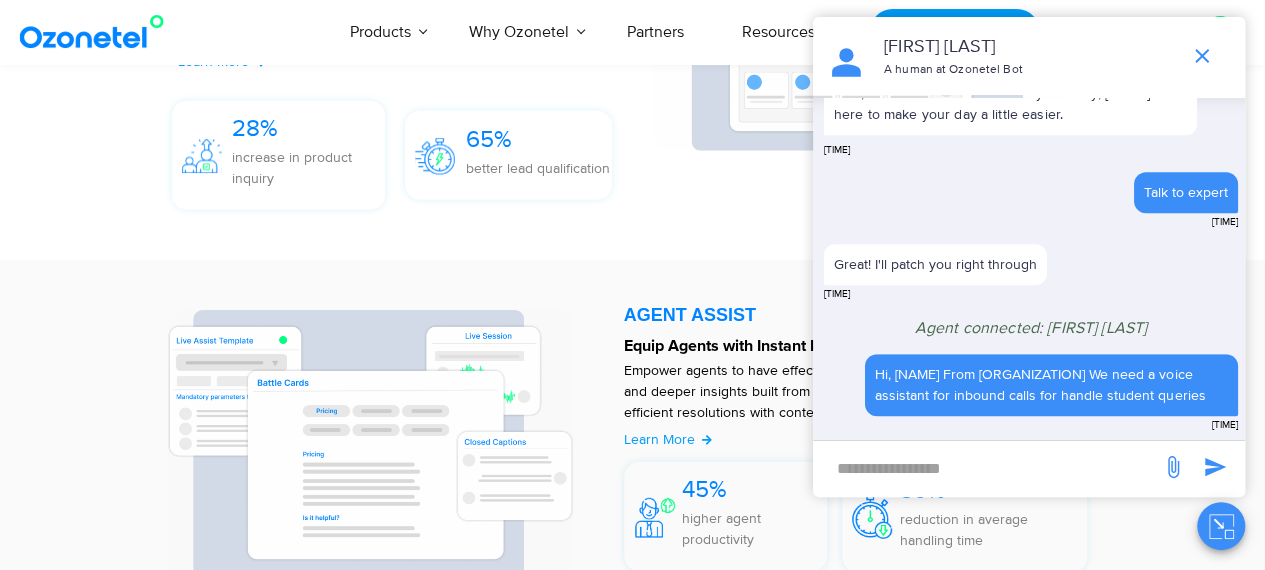 click 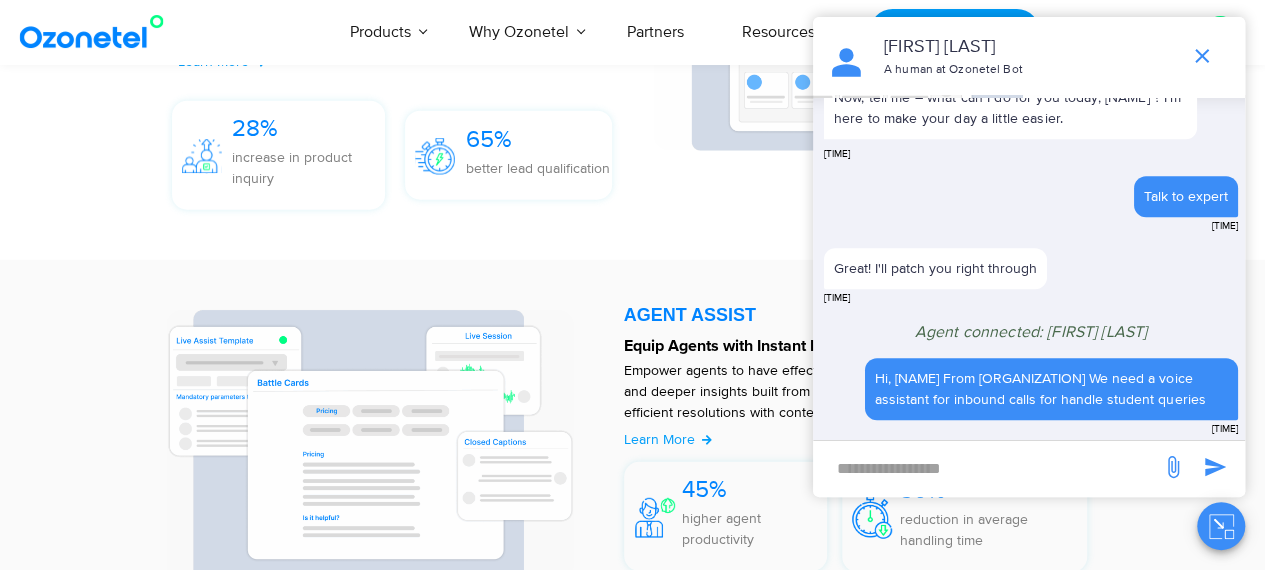 scroll, scrollTop: 578, scrollLeft: 0, axis: vertical 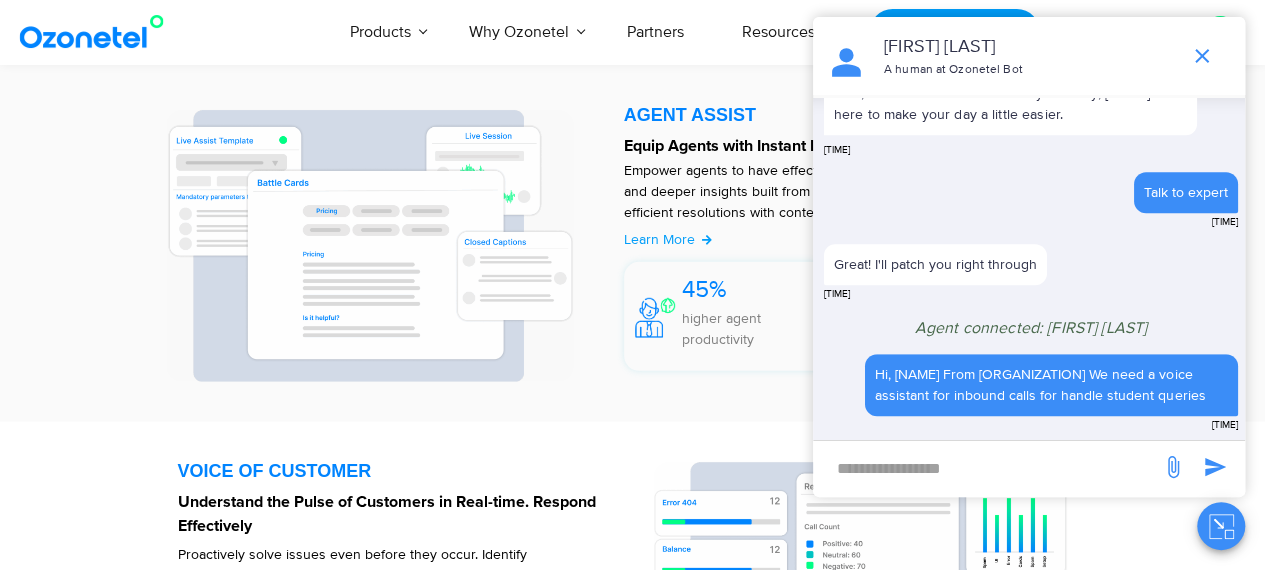 click at bounding box center (987, 468) 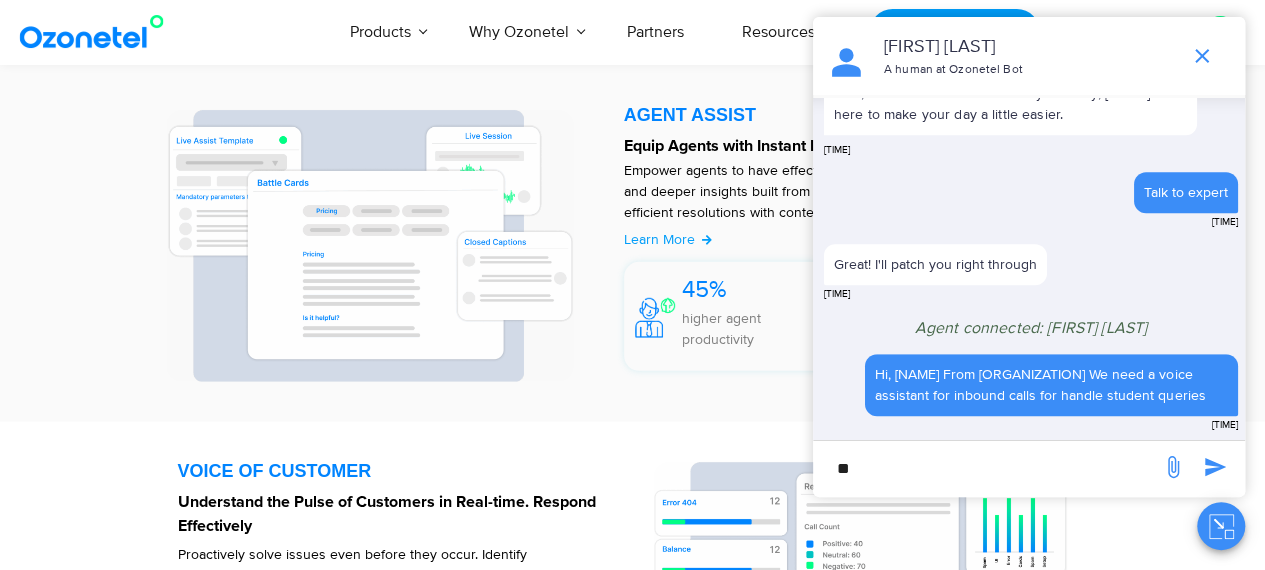 type on "**" 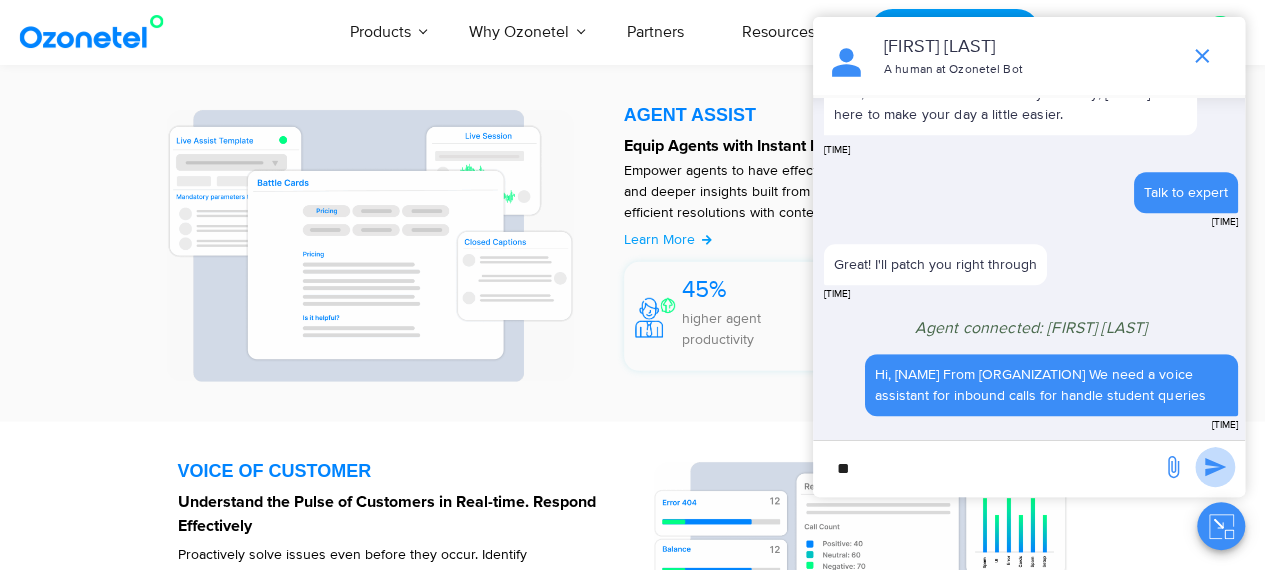 click 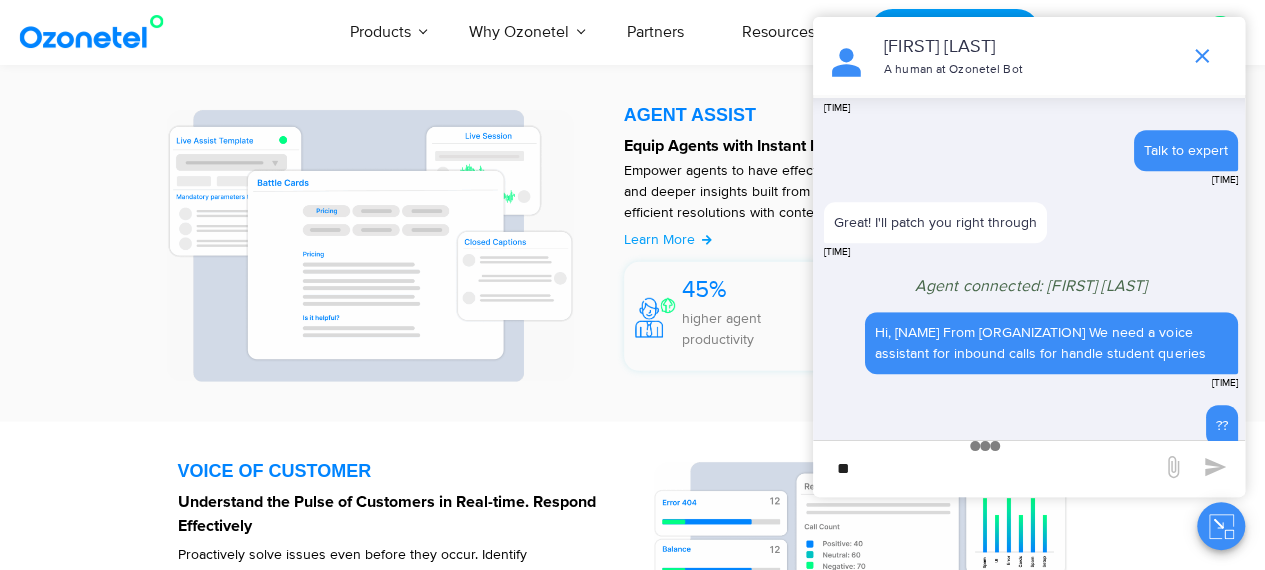 scroll, scrollTop: 642, scrollLeft: 0, axis: vertical 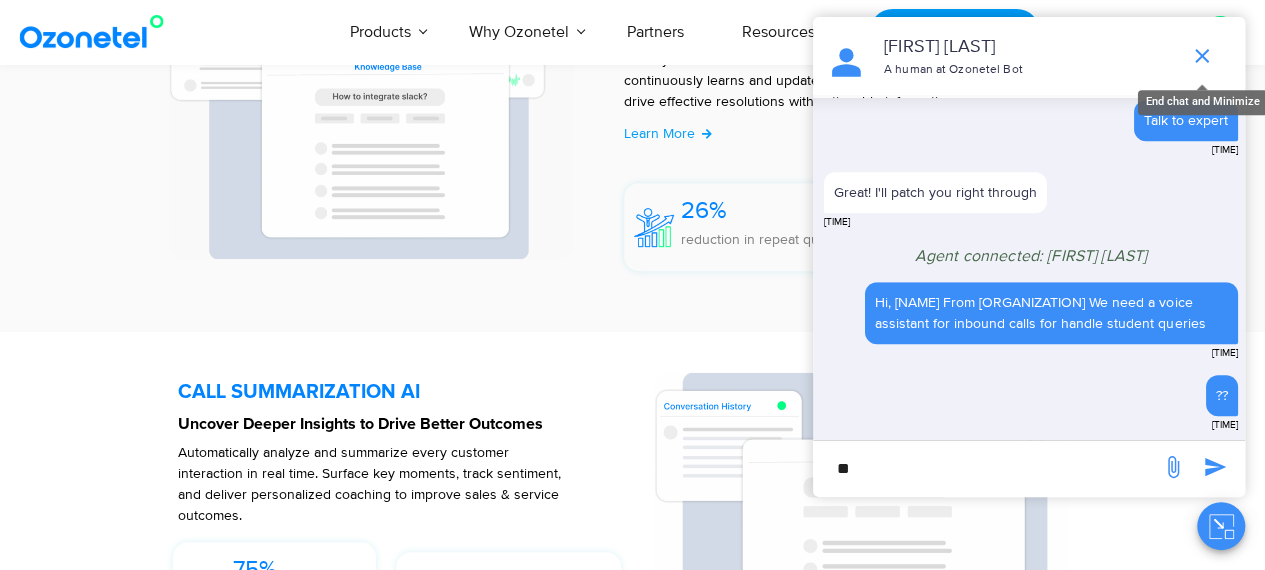 click 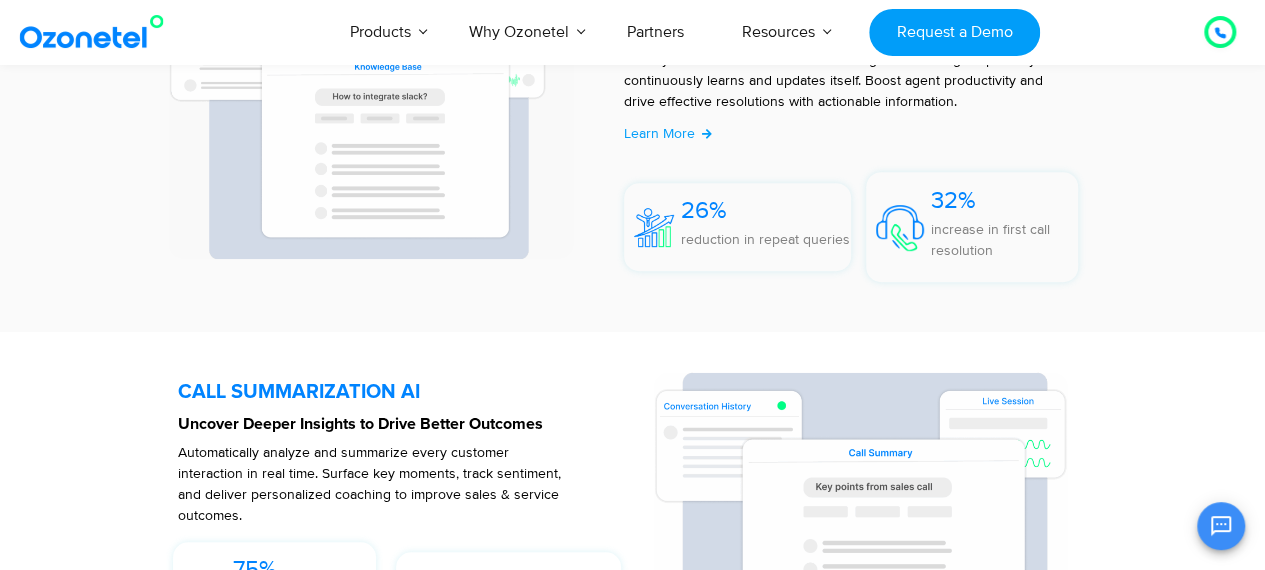 scroll, scrollTop: 680, scrollLeft: 0, axis: vertical 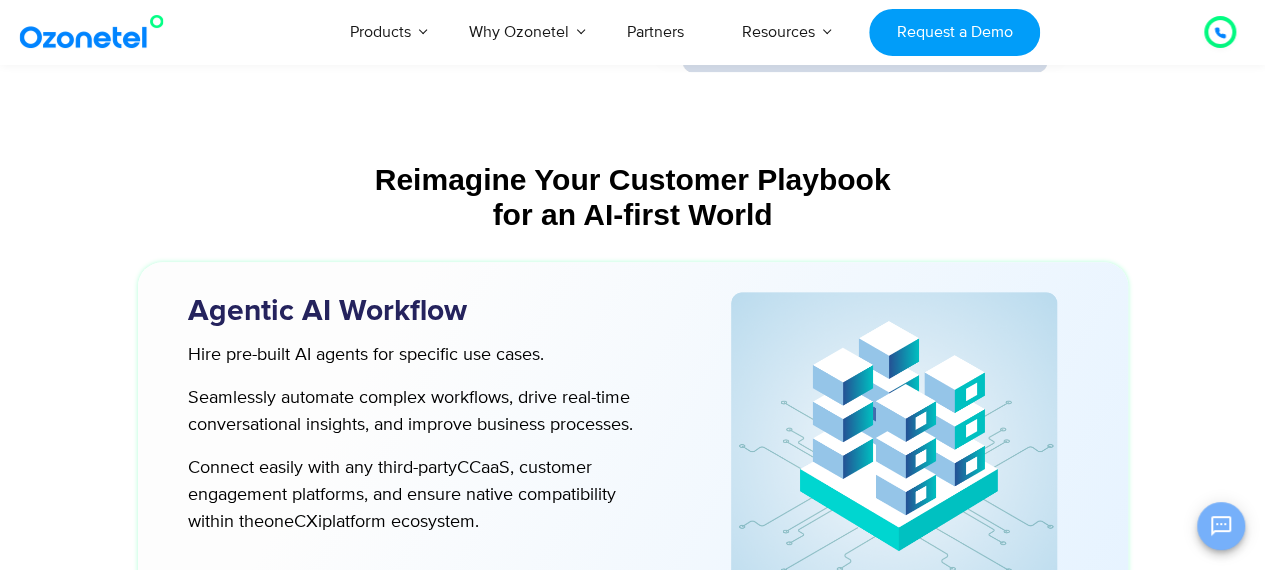 click 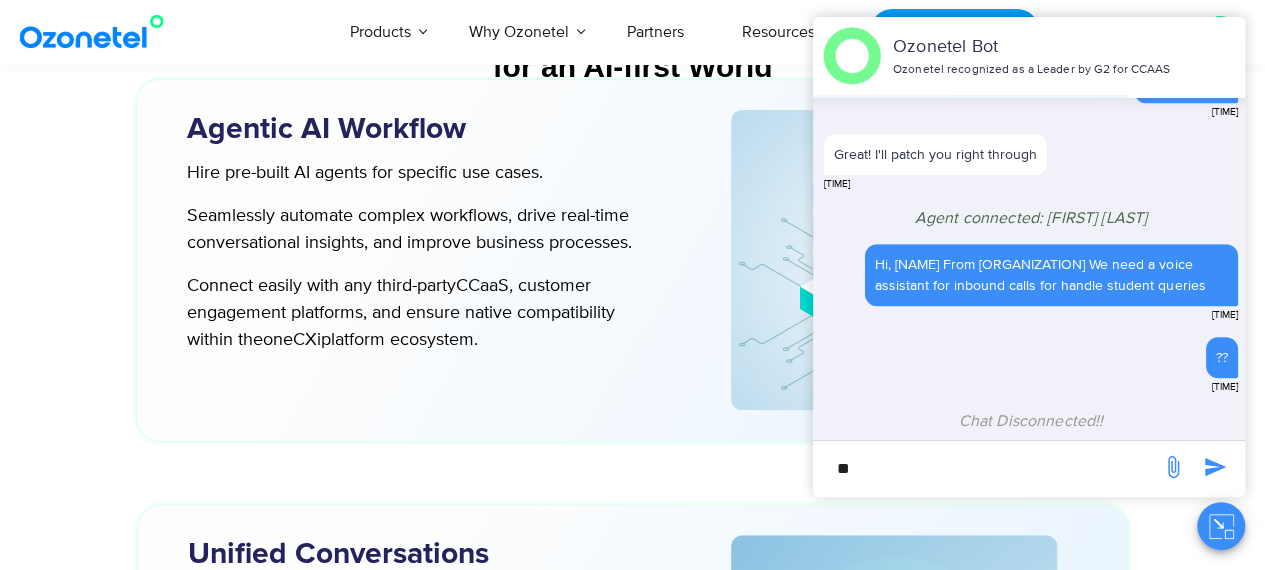 scroll, scrollTop: 5000, scrollLeft: 0, axis: vertical 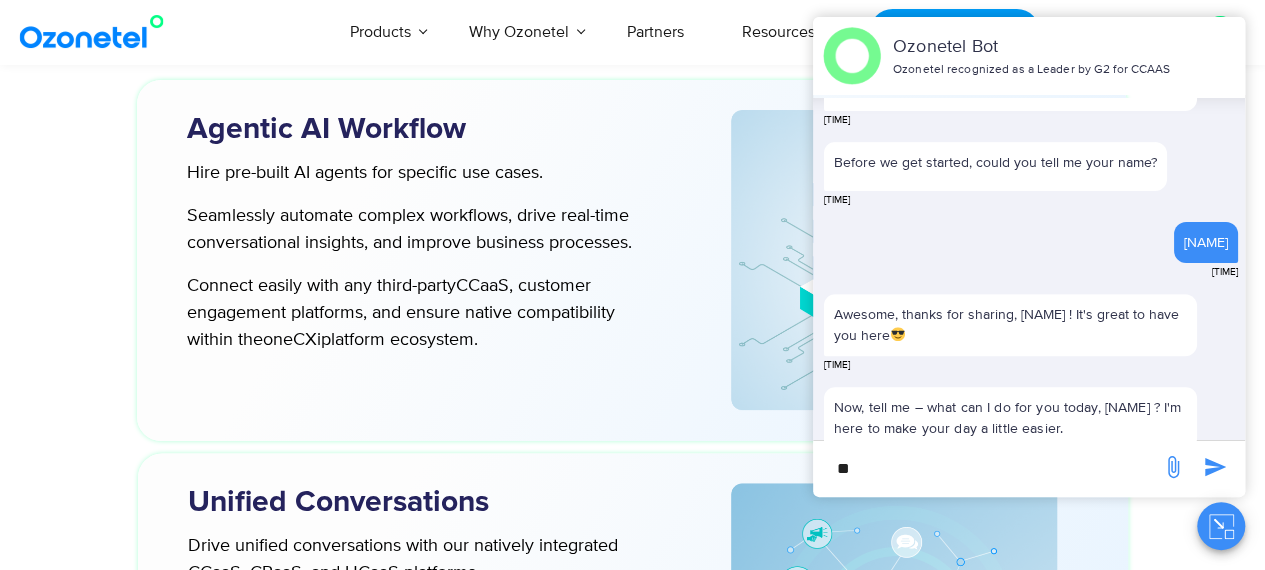 click on "Agentic AI Workflow" at bounding box center (428, 129) 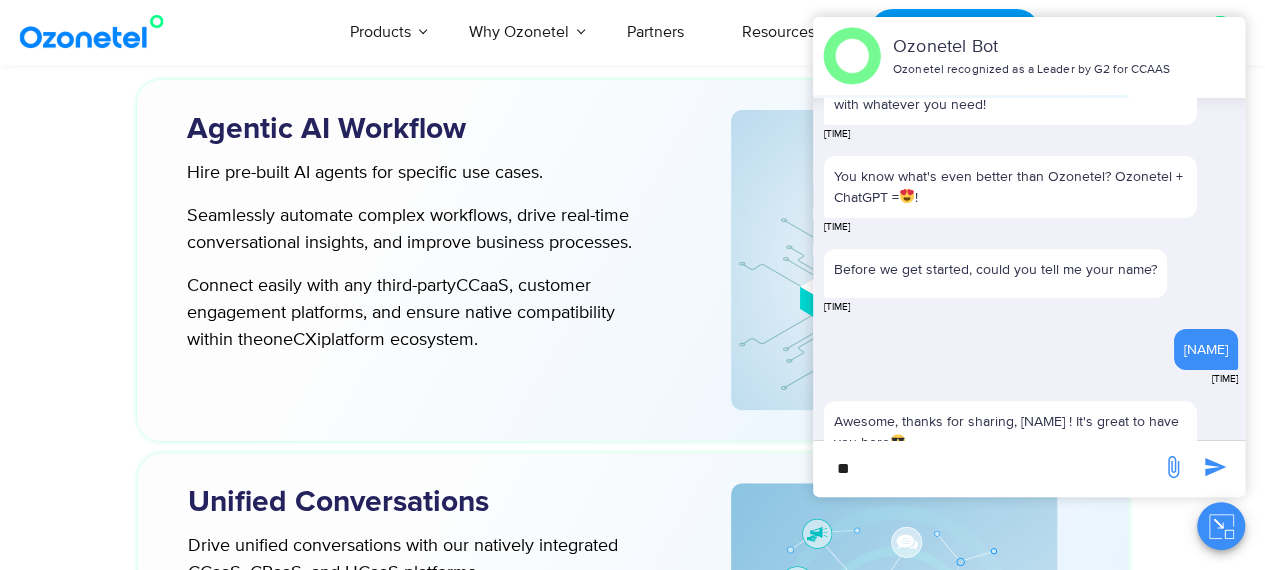 scroll, scrollTop: 0, scrollLeft: 0, axis: both 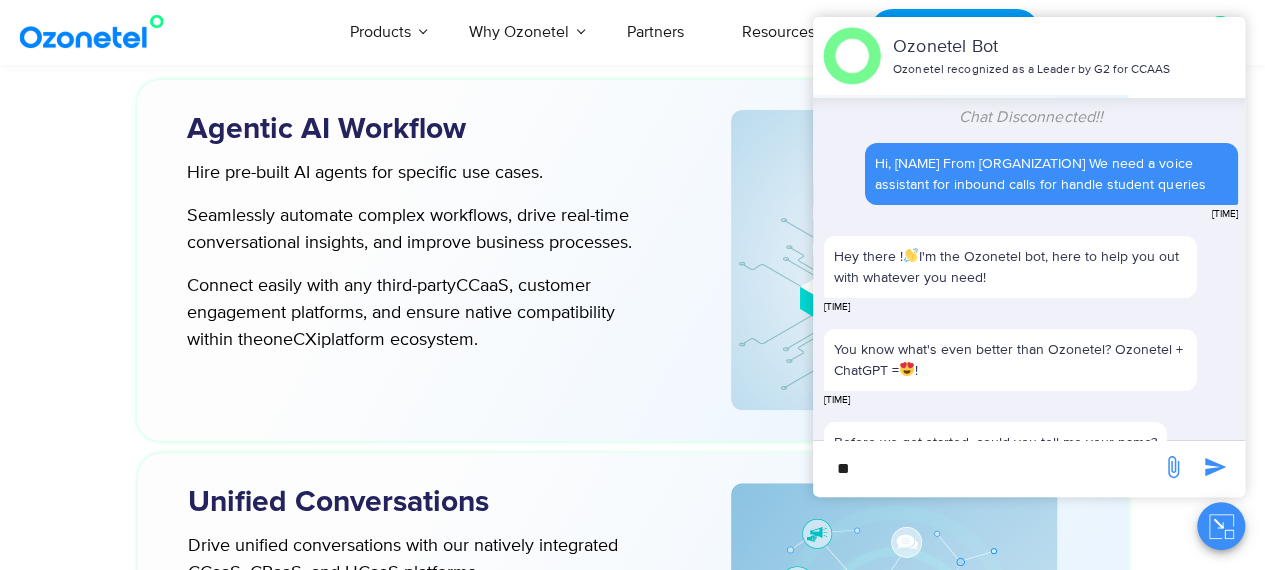 click 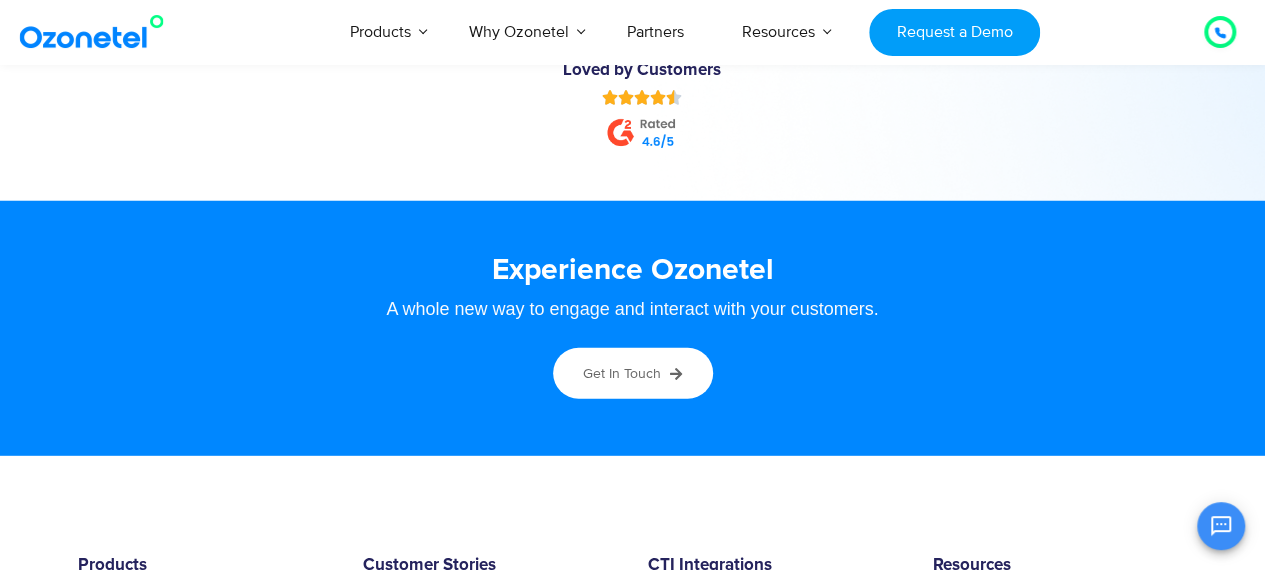 scroll, scrollTop: 10200, scrollLeft: 0, axis: vertical 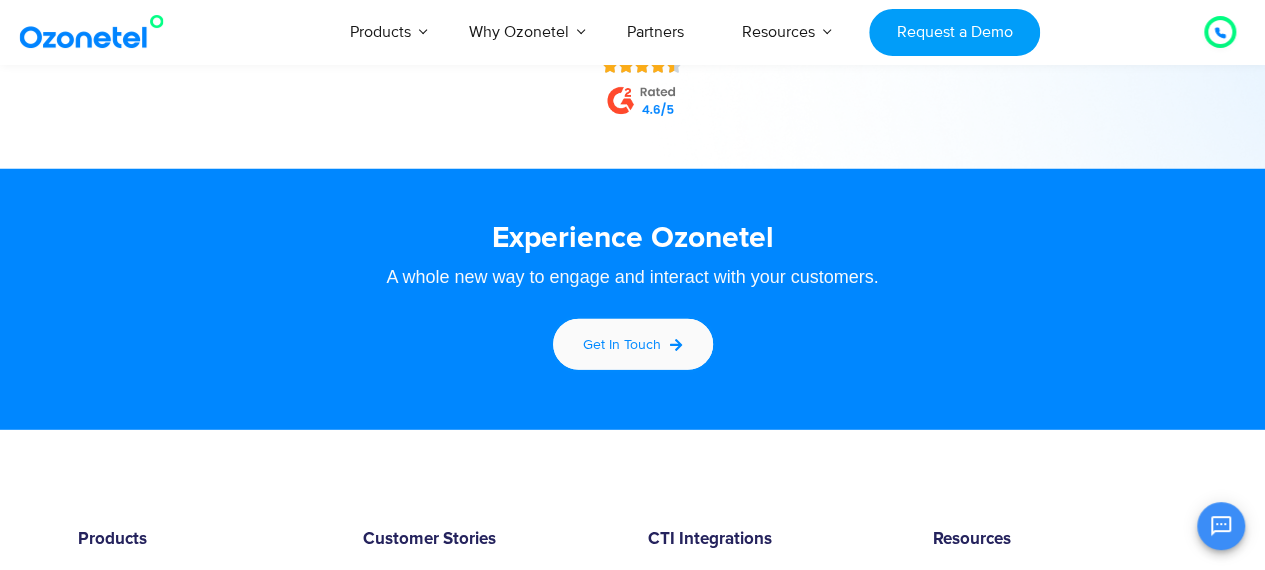 click on "Get in touch" at bounding box center (622, 344) 